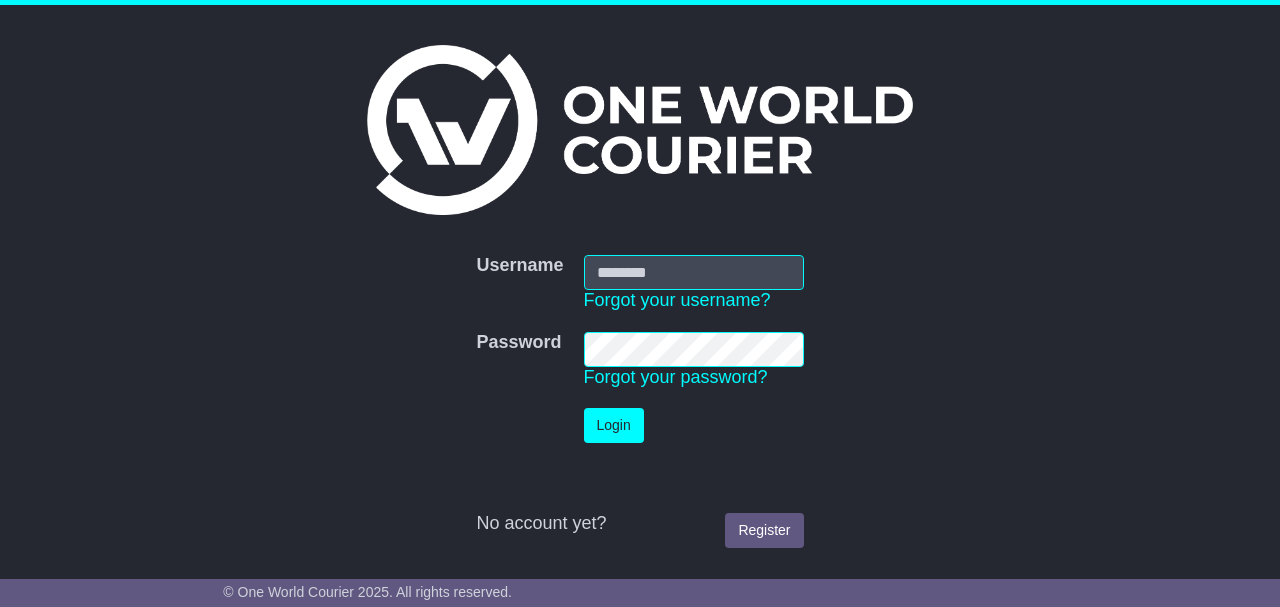 scroll, scrollTop: 0, scrollLeft: 0, axis: both 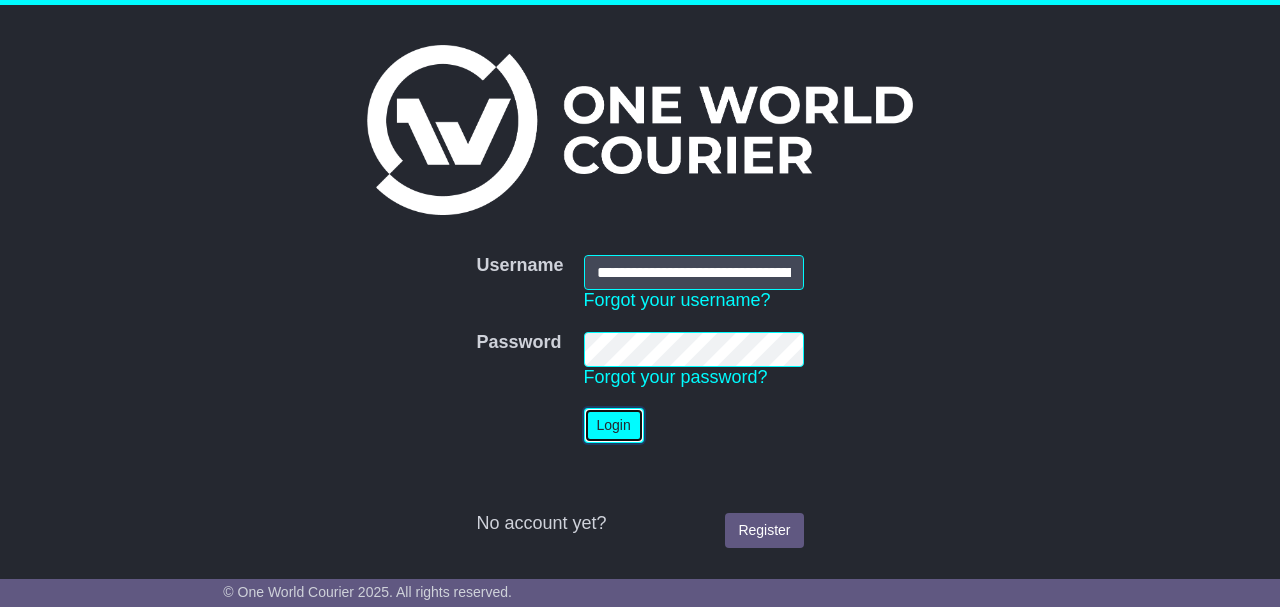click on "Login" at bounding box center (614, 425) 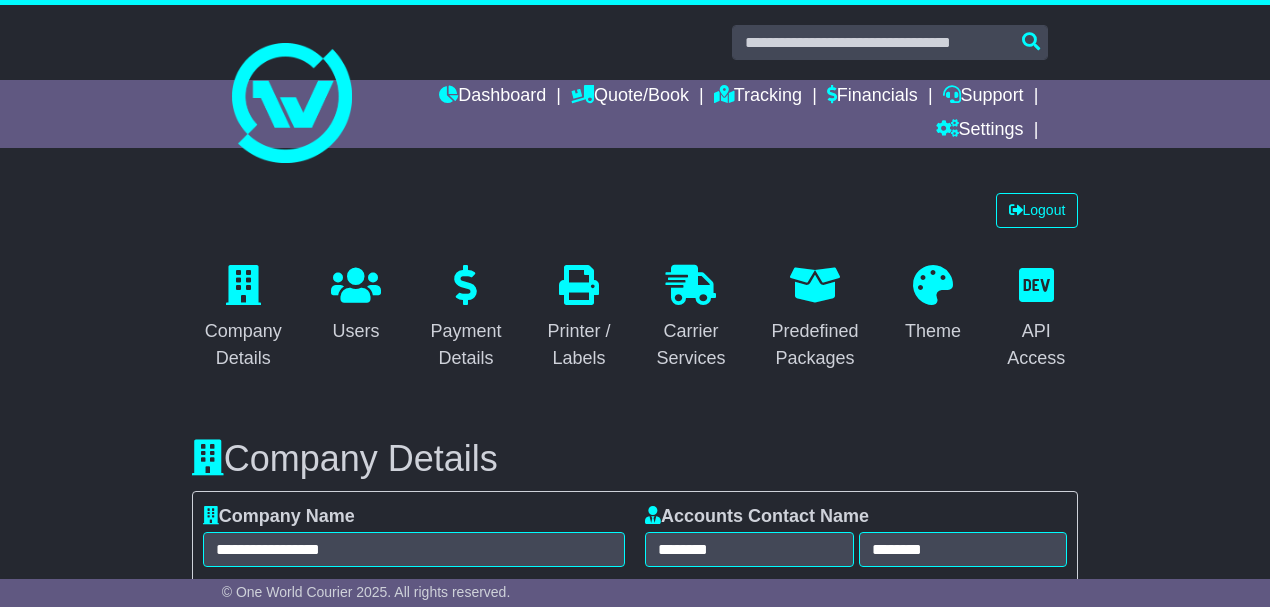 select on "**********" 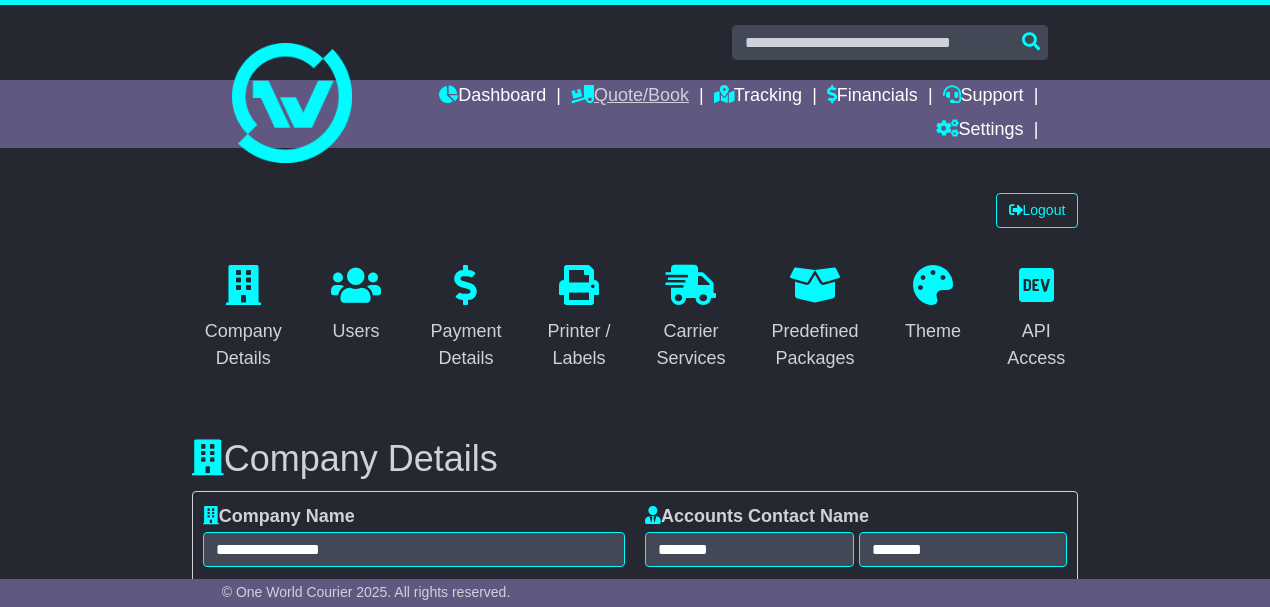 click on "Quote/Book" at bounding box center [630, 97] 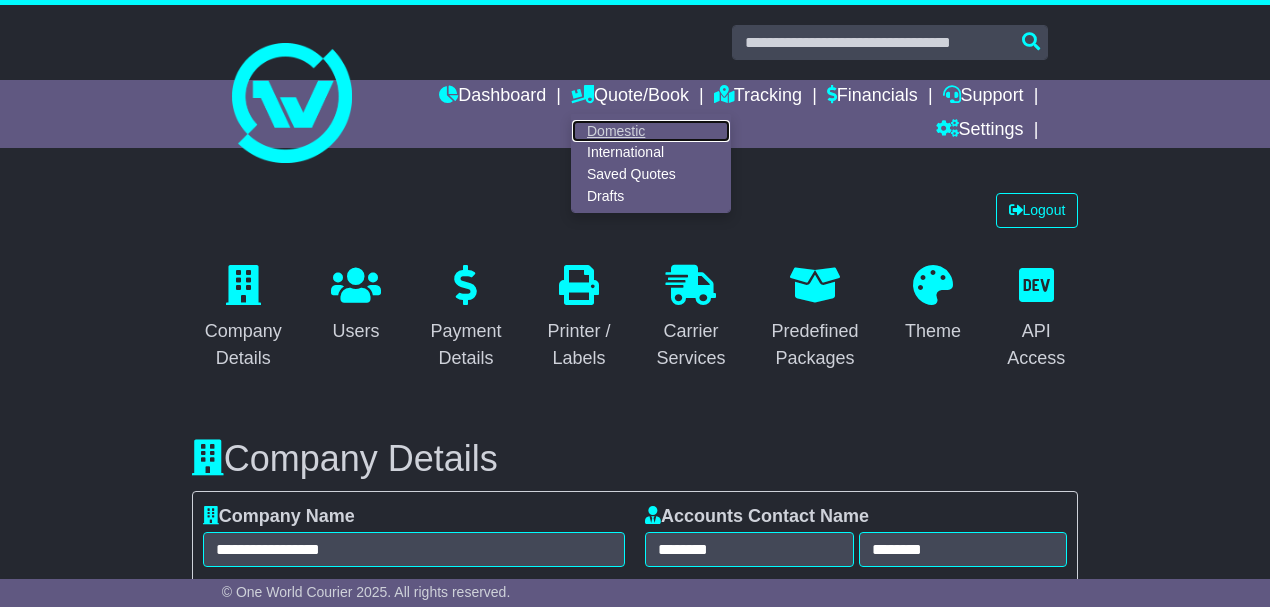 click on "Domestic" at bounding box center (651, 131) 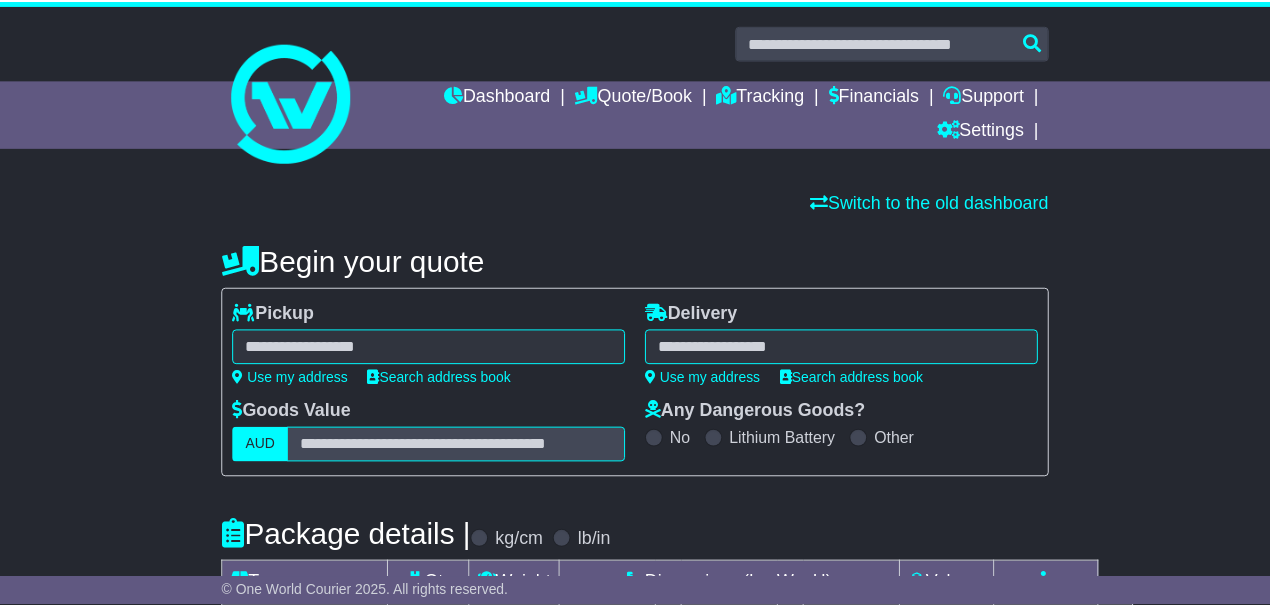 scroll, scrollTop: 0, scrollLeft: 0, axis: both 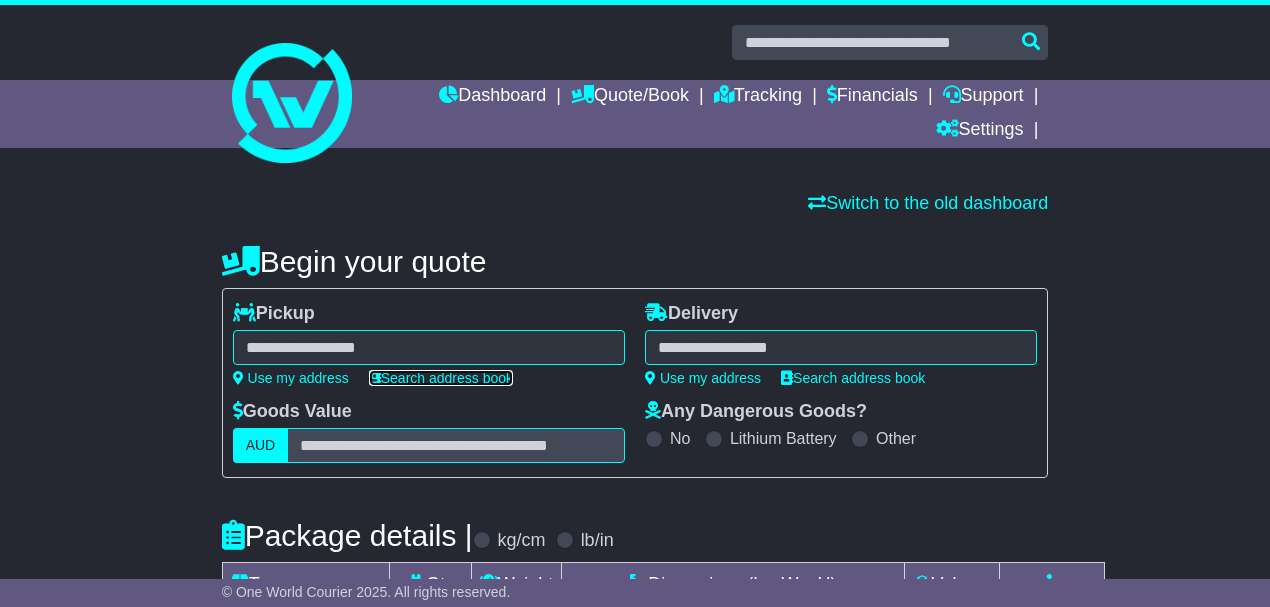 drag, startPoint x: 400, startPoint y: 372, endPoint x: 401, endPoint y: 331, distance: 41.01219 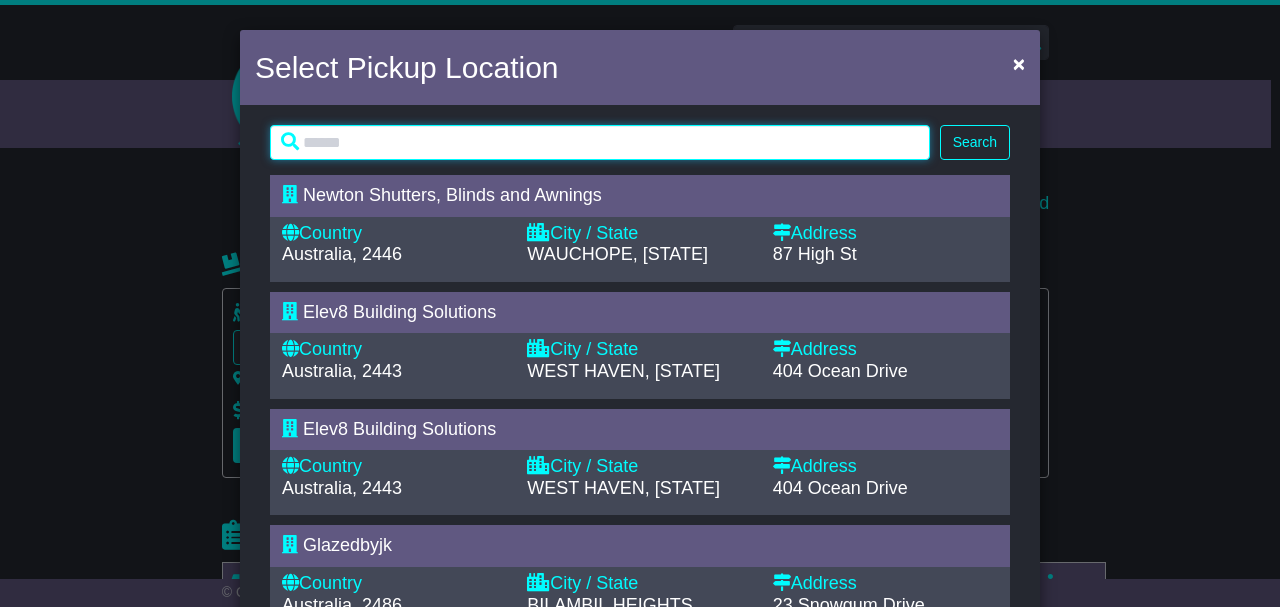 click at bounding box center [600, 142] 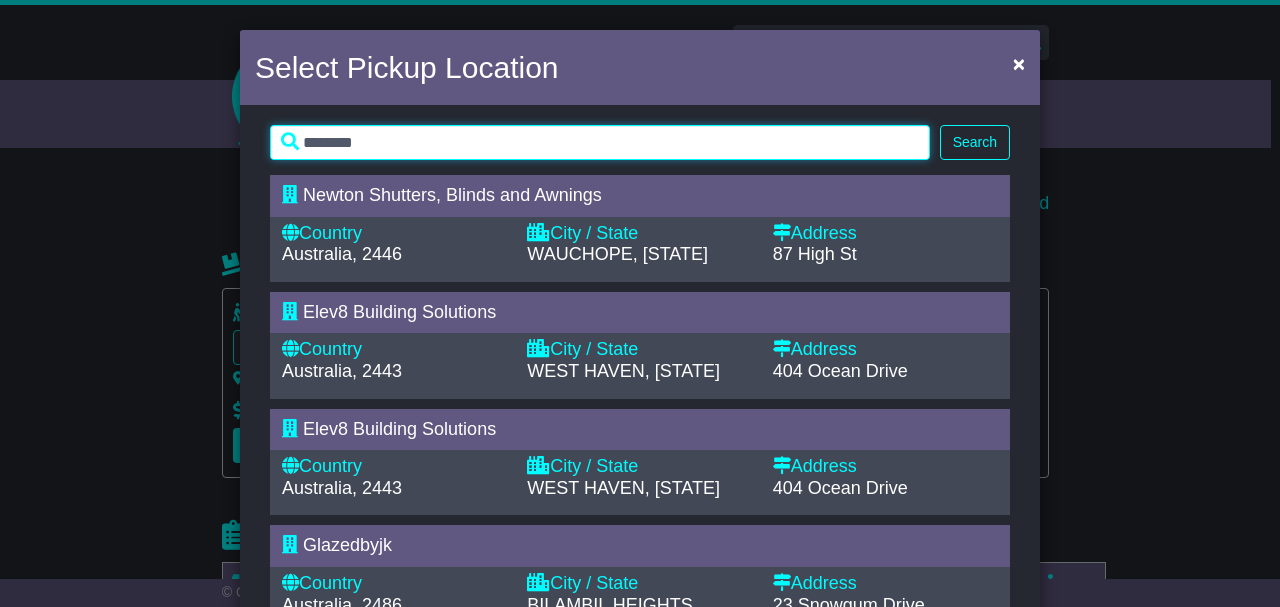 type on "********" 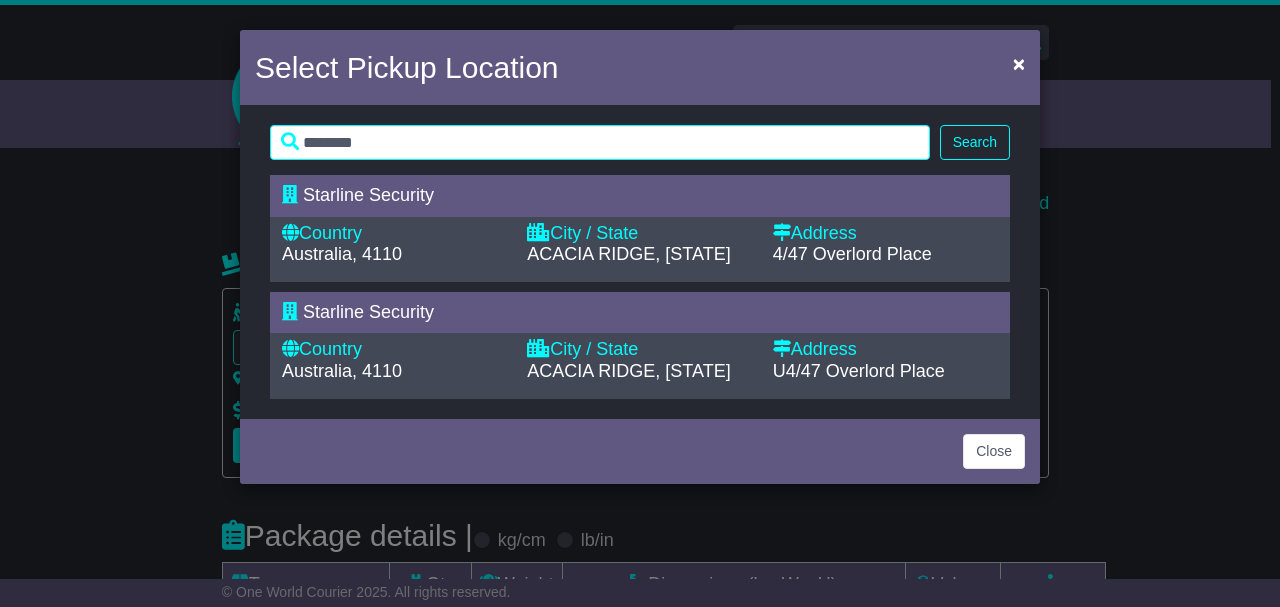 click on "Australia, 4110" at bounding box center [394, 255] 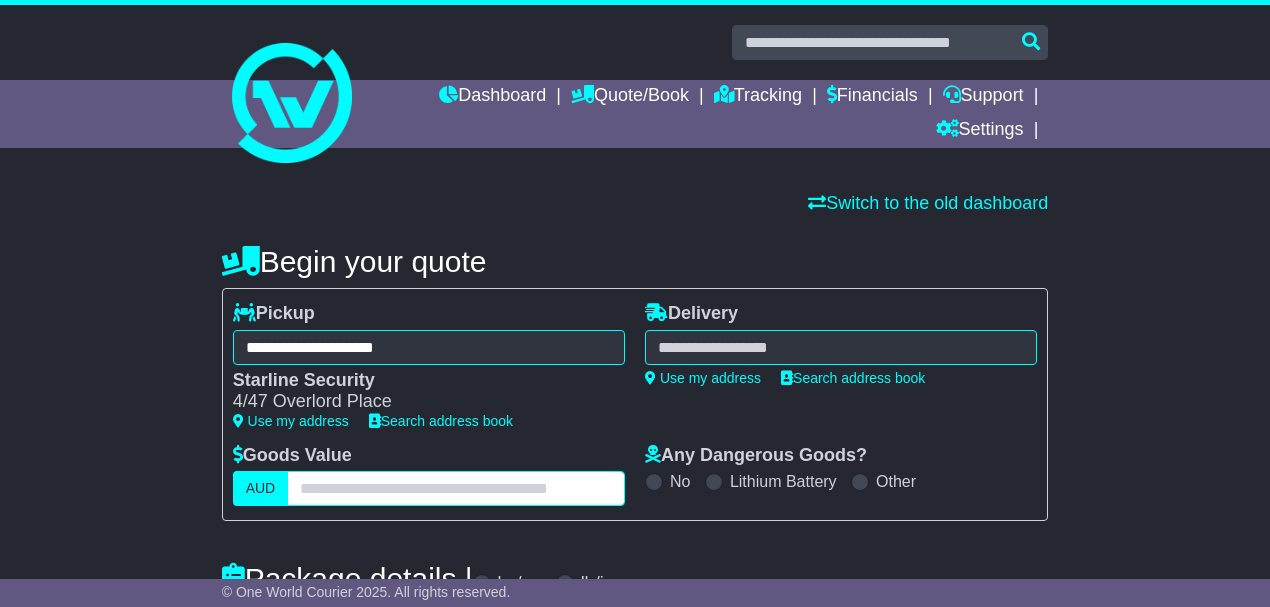 click at bounding box center (456, 488) 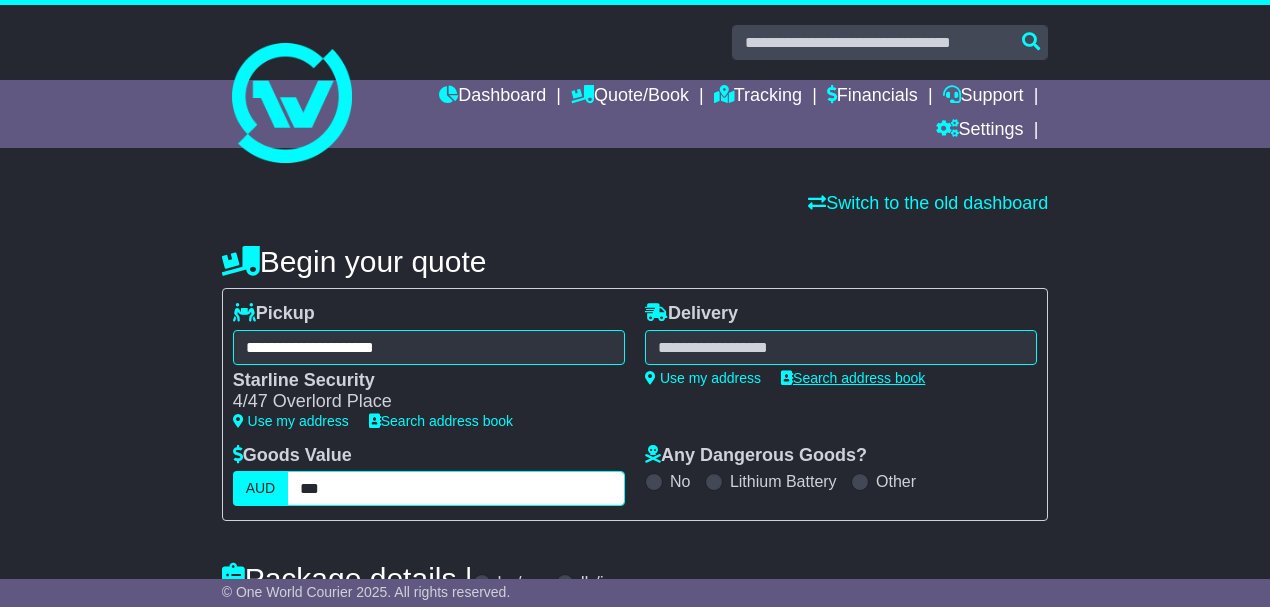 type on "***" 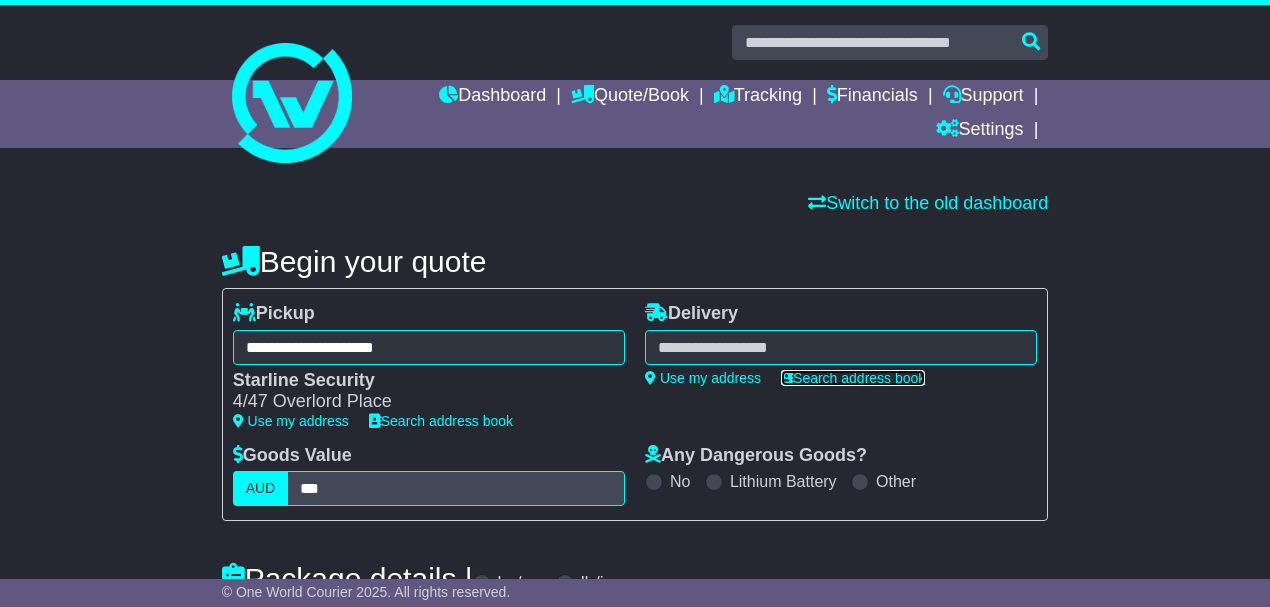 click on "Search address book" at bounding box center (853, 378) 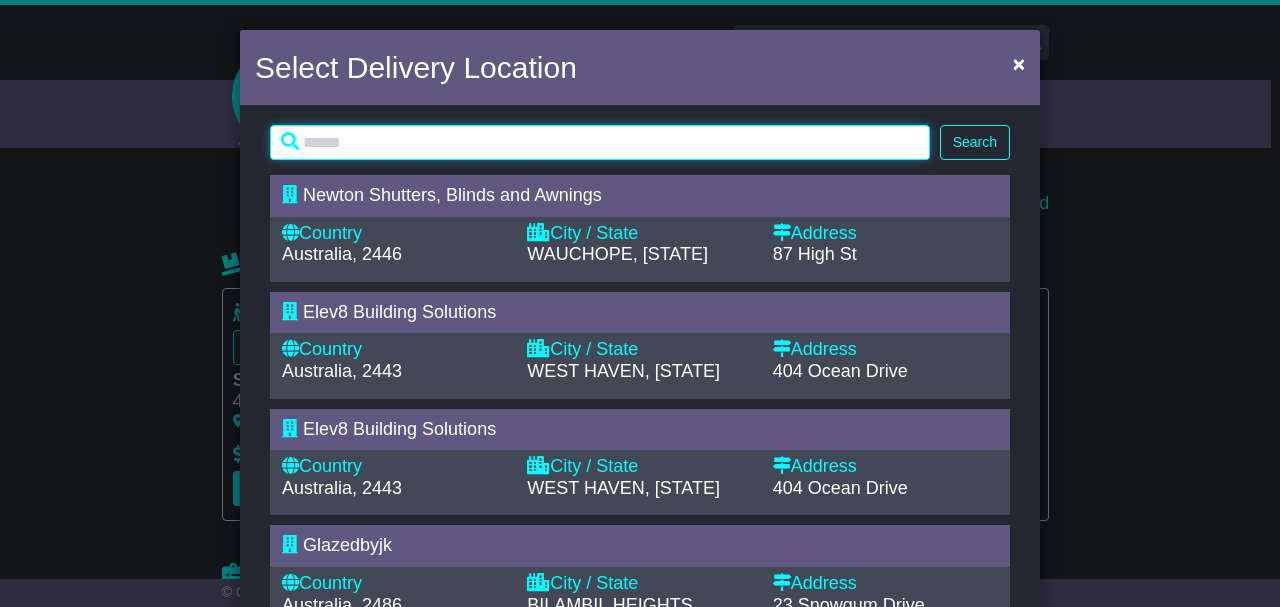 click at bounding box center (600, 142) 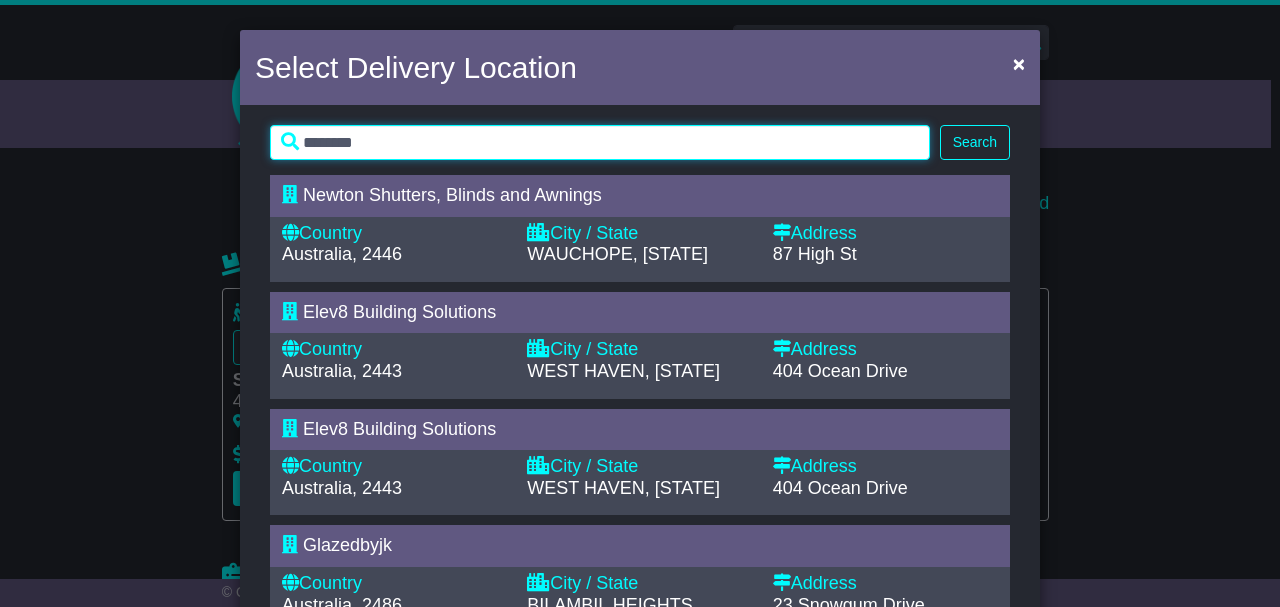type on "********" 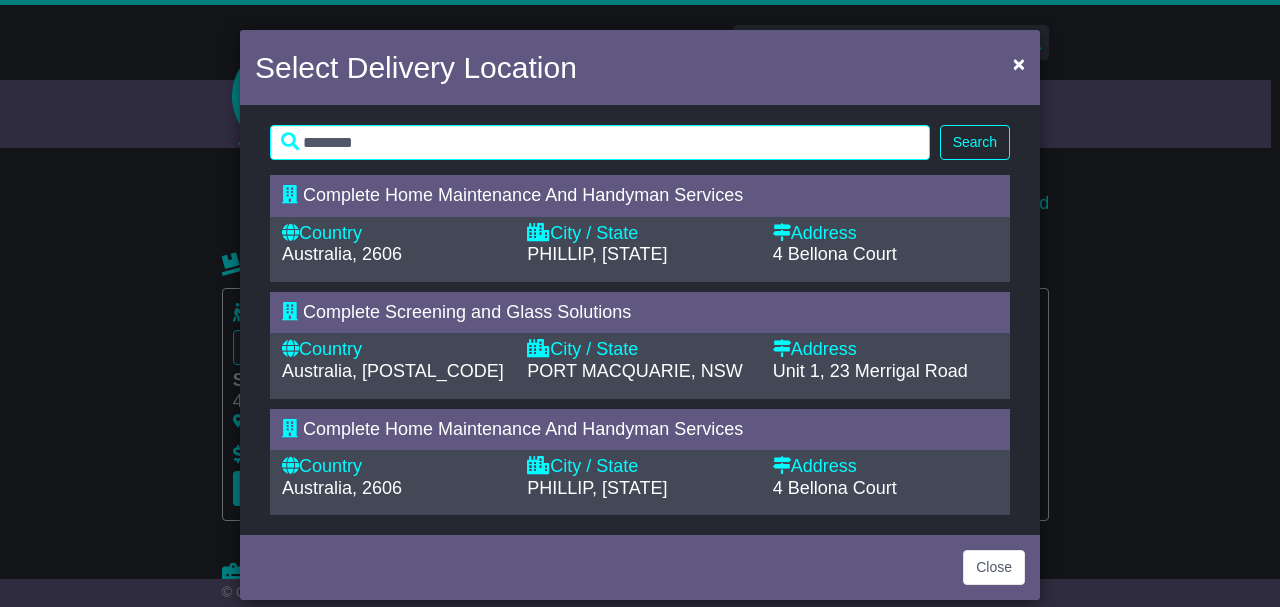 click on "PORT MACQUARIE, NSW" at bounding box center (634, 371) 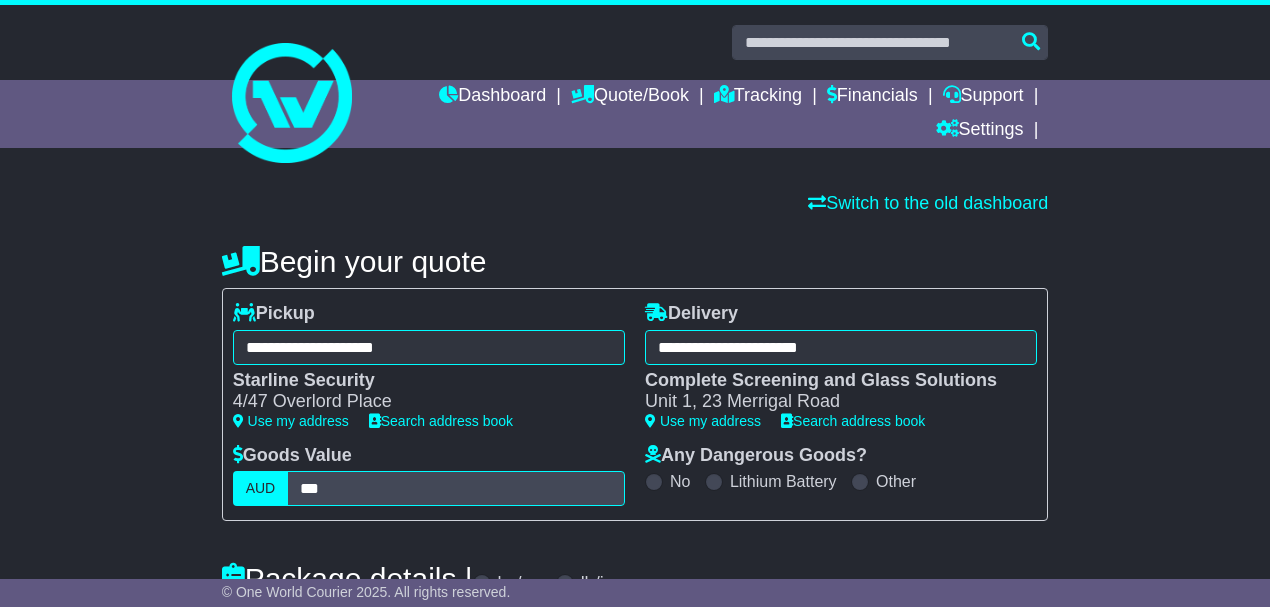 click on "**********" at bounding box center (635, 768) 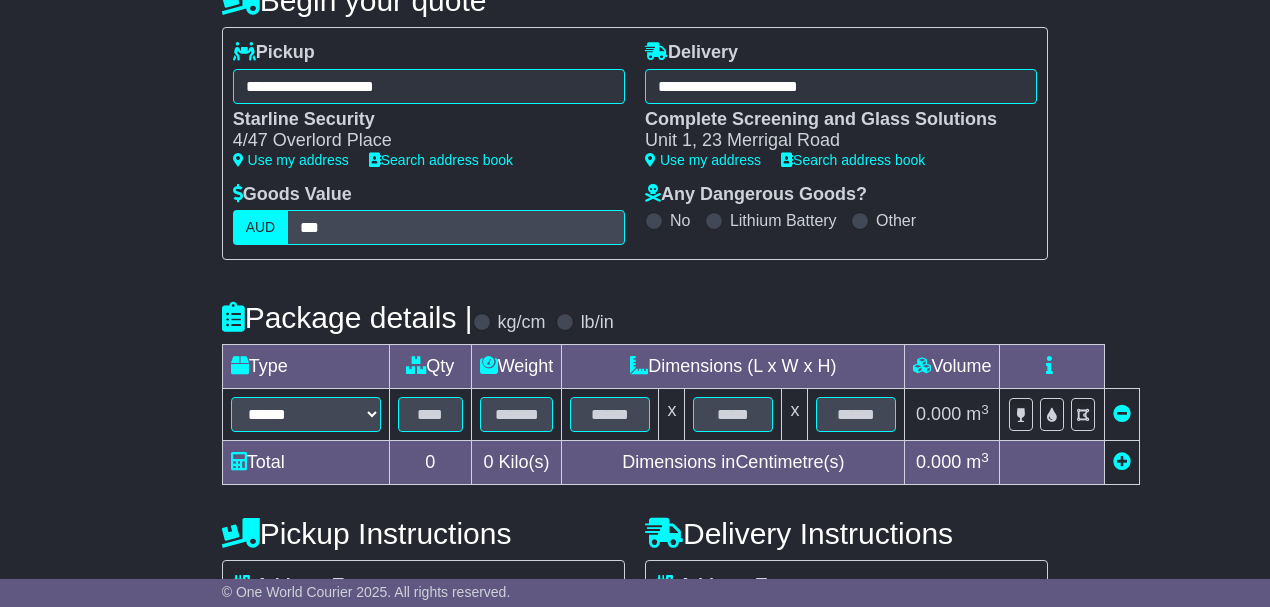 scroll, scrollTop: 400, scrollLeft: 0, axis: vertical 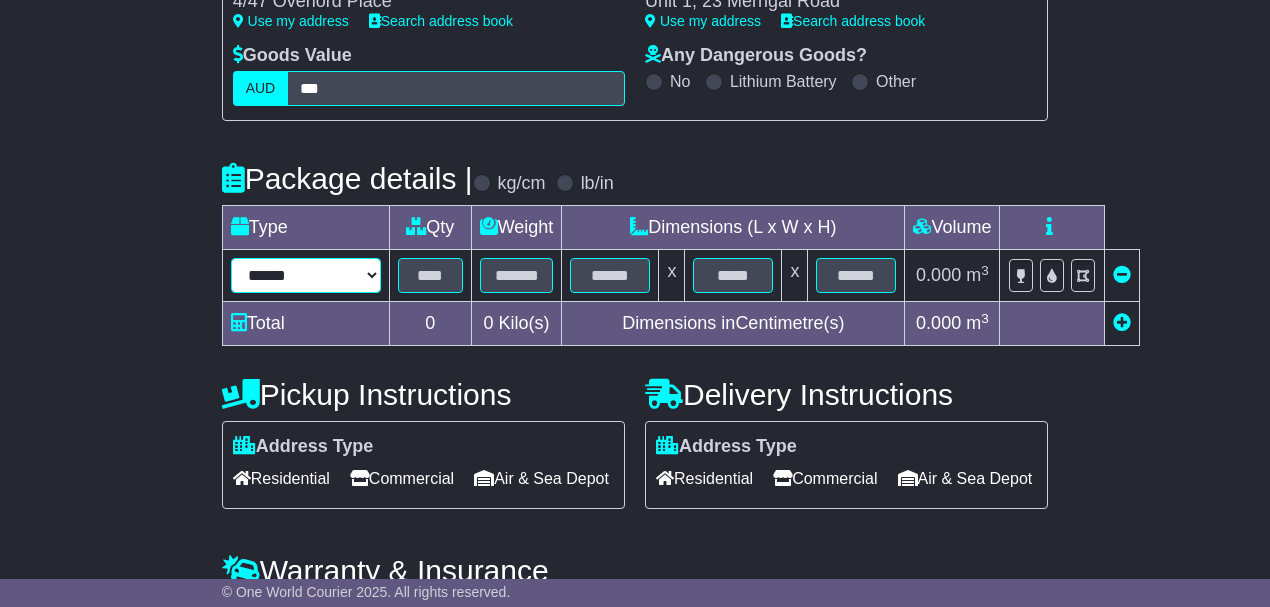 click on "****** ****** *** ******** ***** **** **** ****** *** *******" at bounding box center (306, 275) 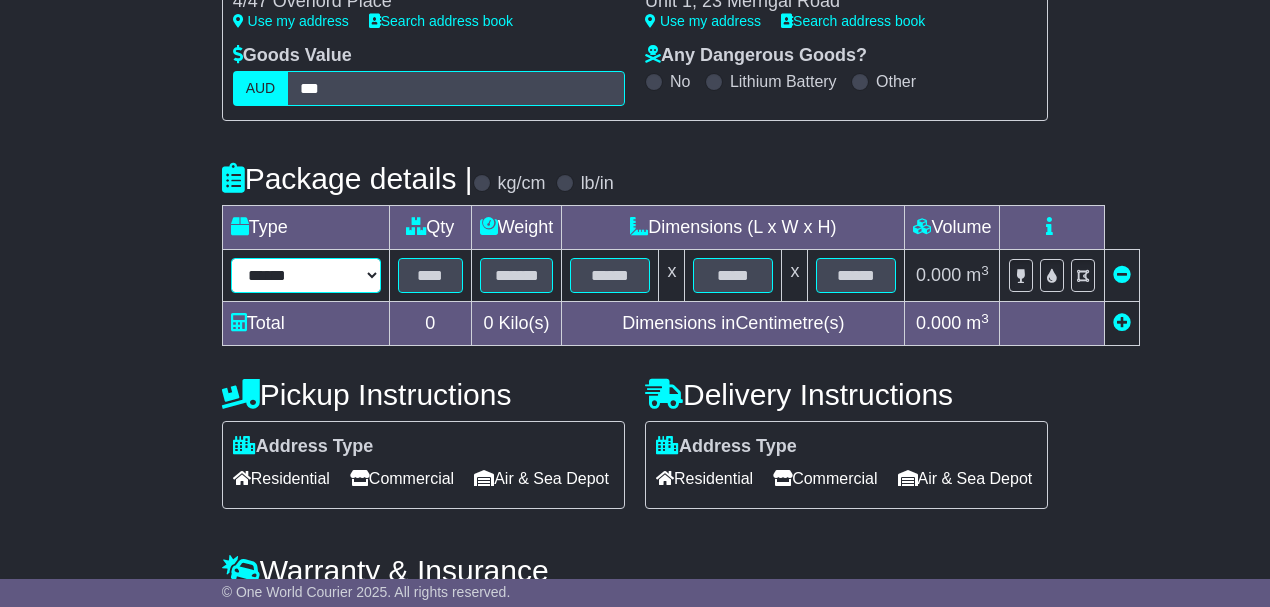select on "***" 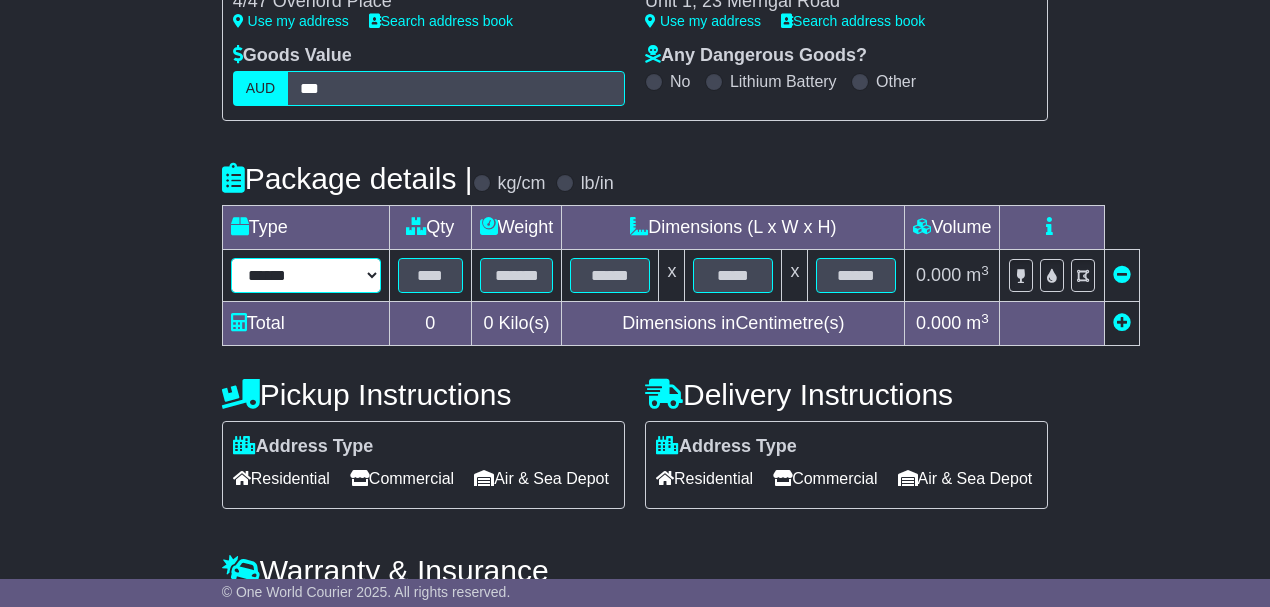 click on "****** ****** *** ******** ***** **** **** ****** *** *******" at bounding box center [306, 275] 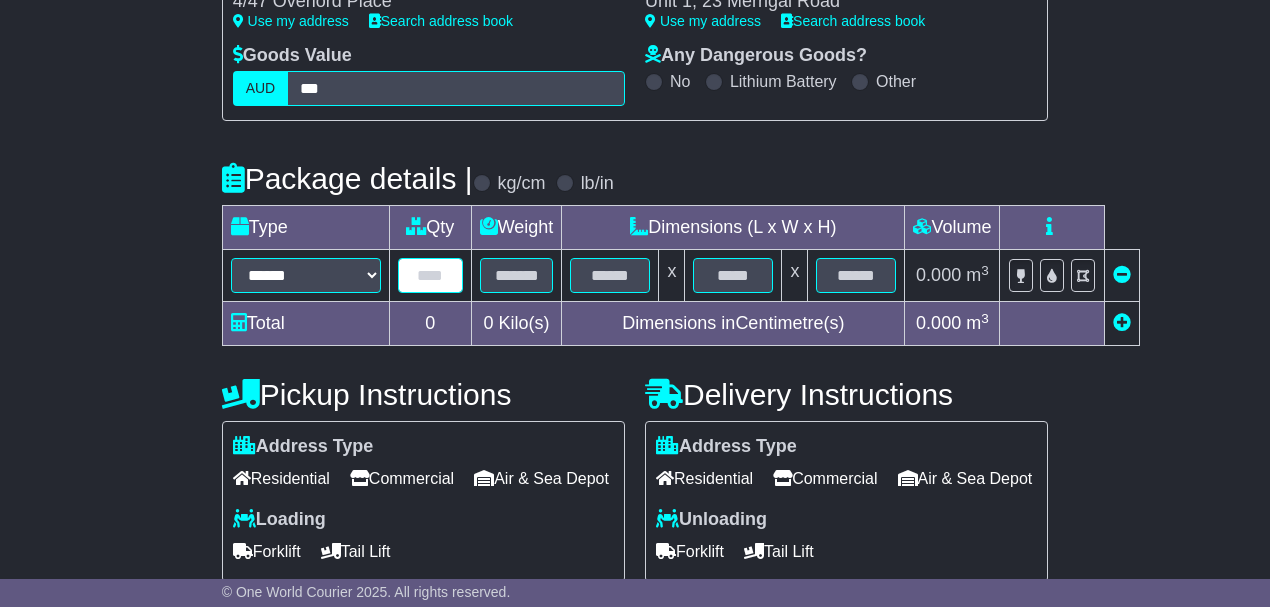 click at bounding box center [430, 275] 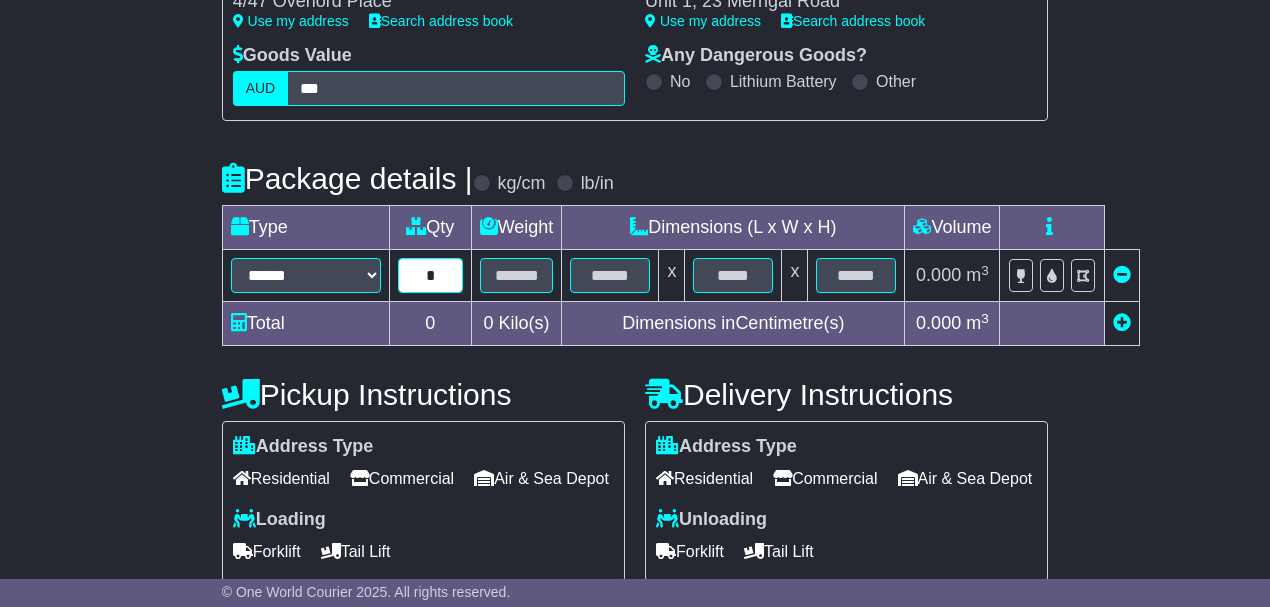 type on "*" 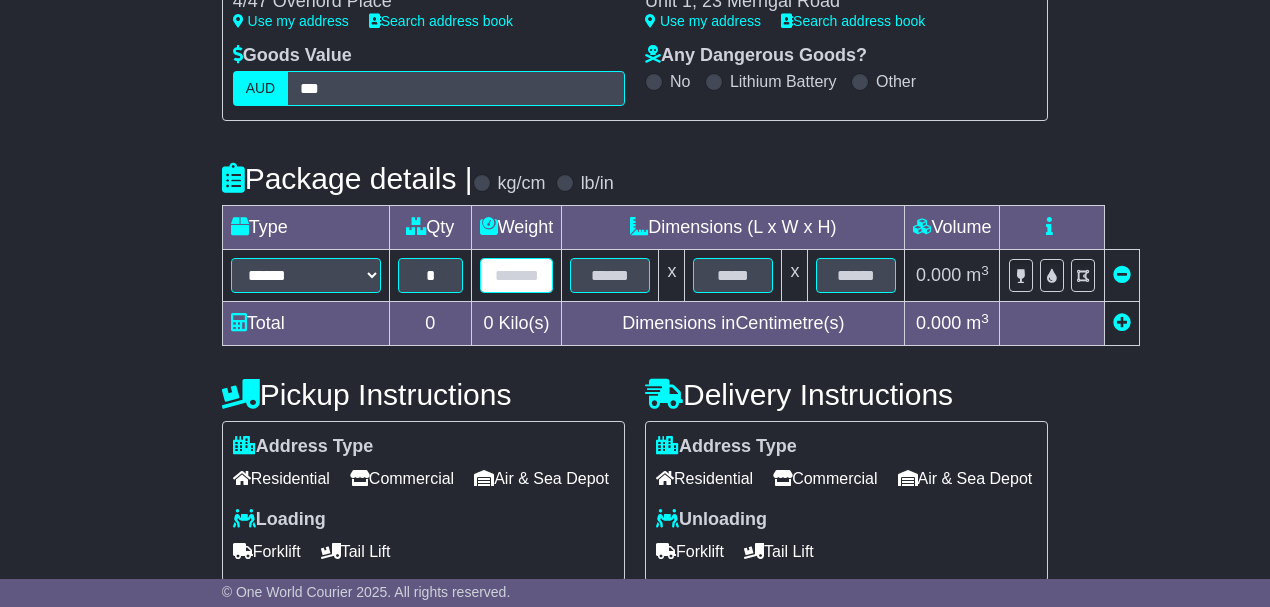 click at bounding box center (517, 275) 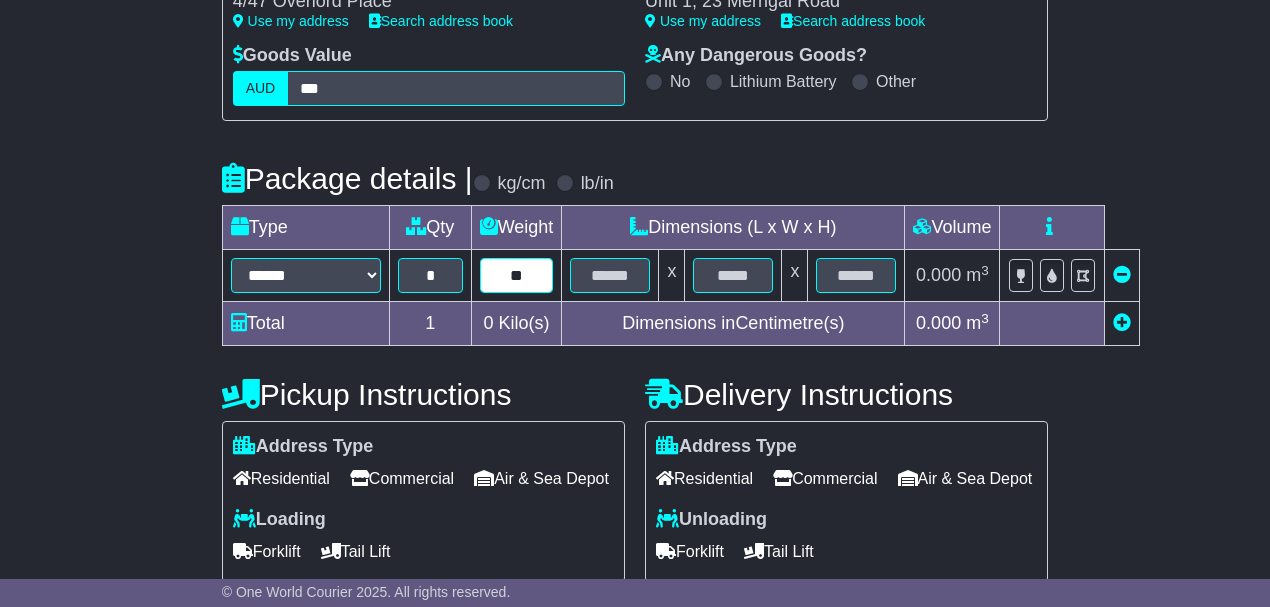 type on "**" 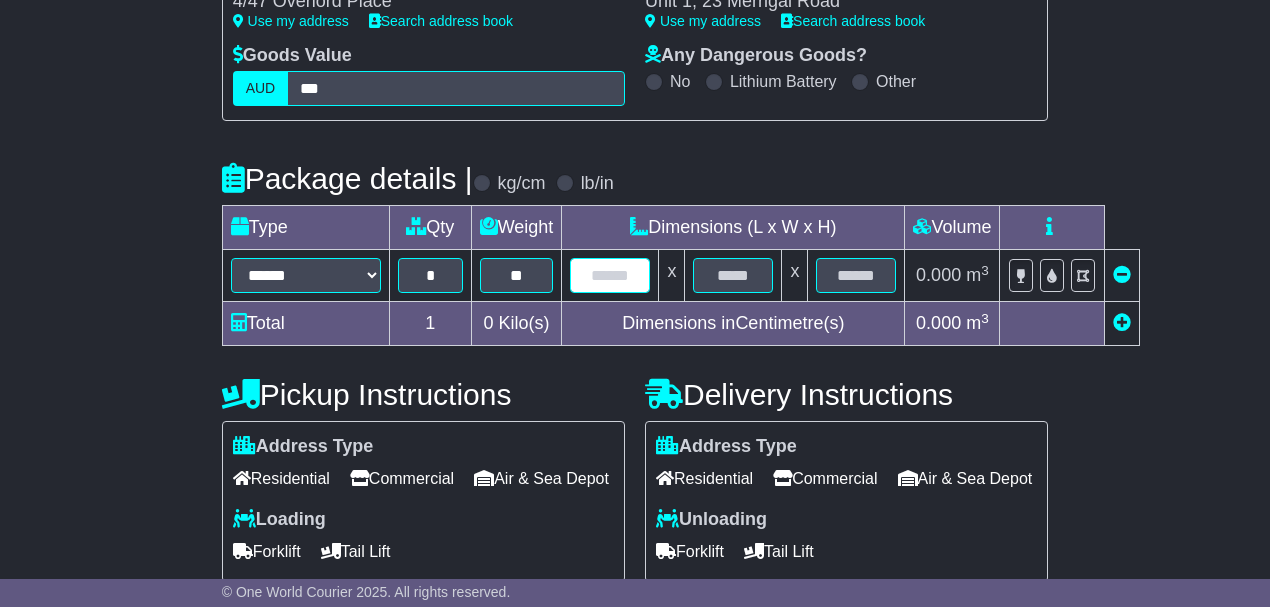 click at bounding box center (610, 275) 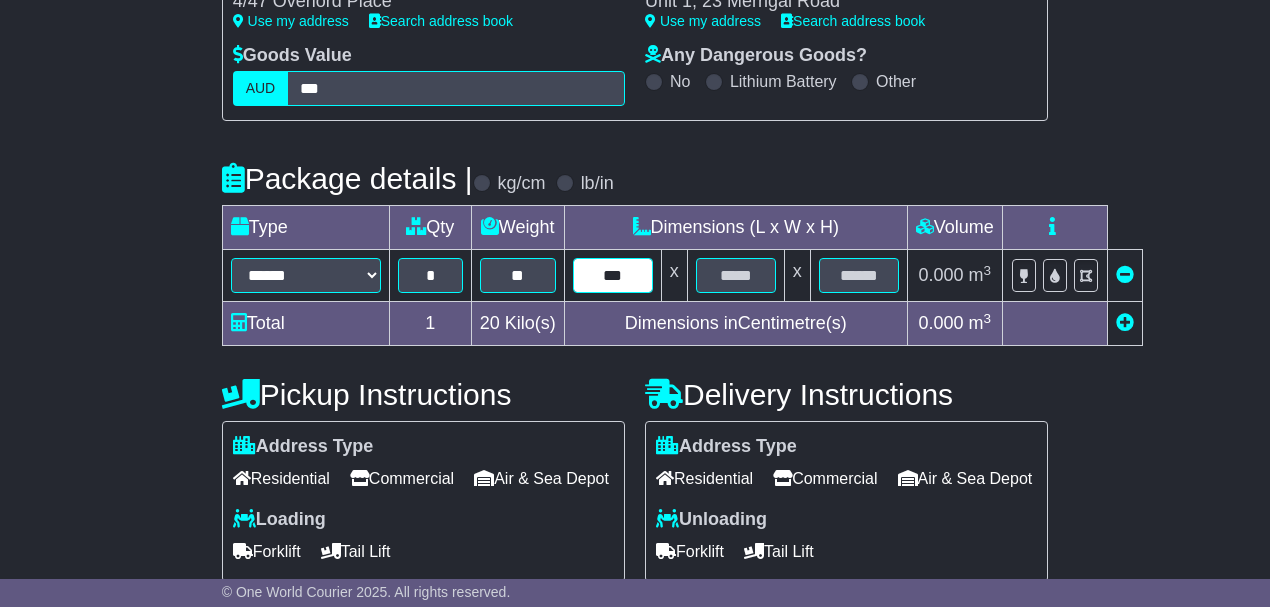 type on "***" 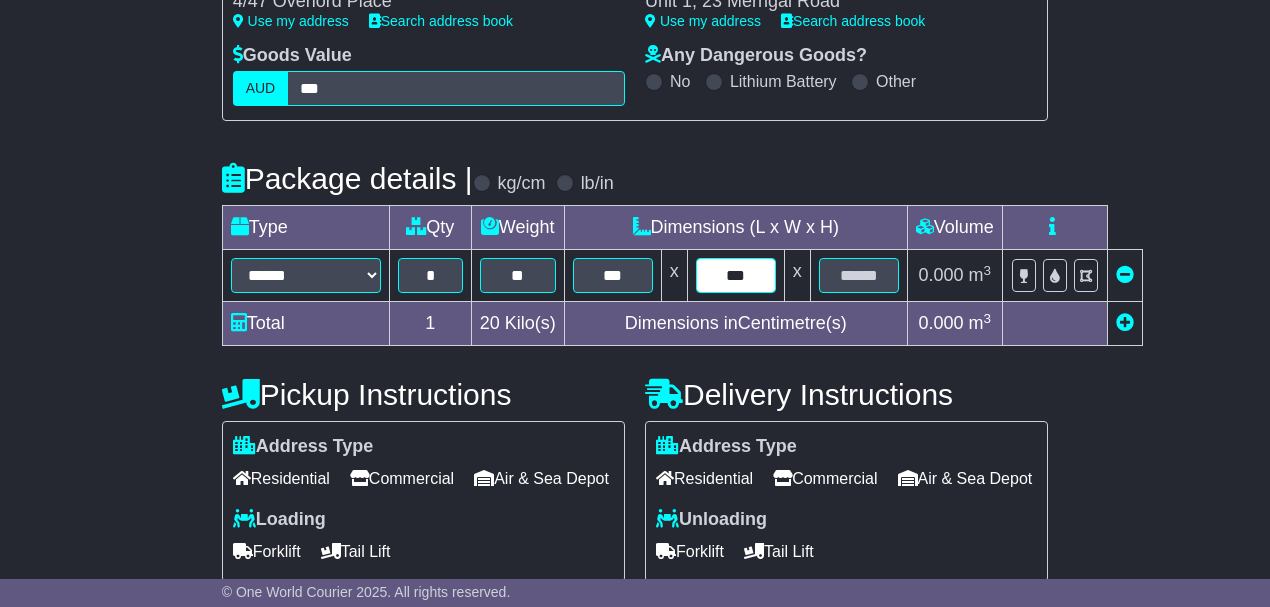 type on "***" 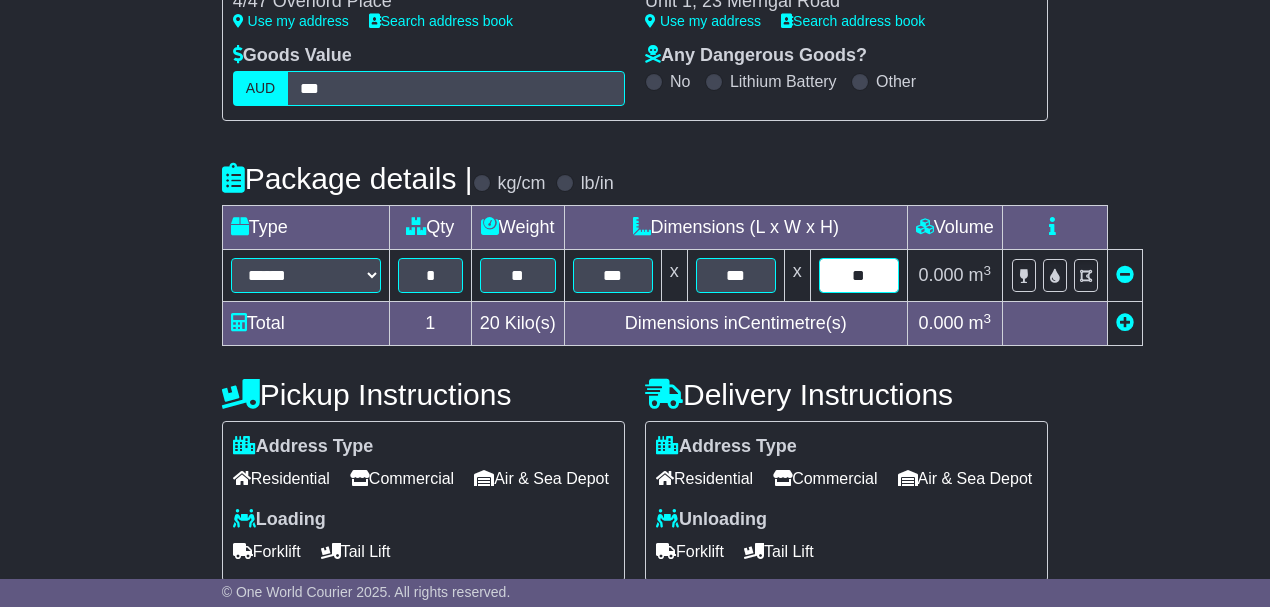 type on "**" 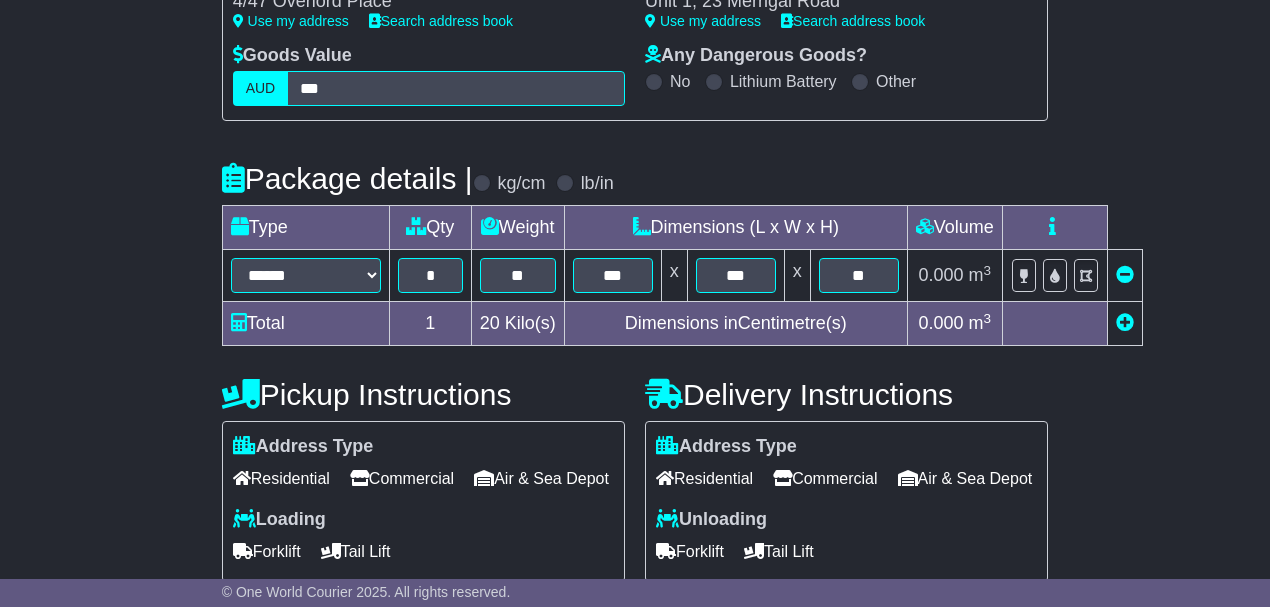 click on "**********" at bounding box center [635, 456] 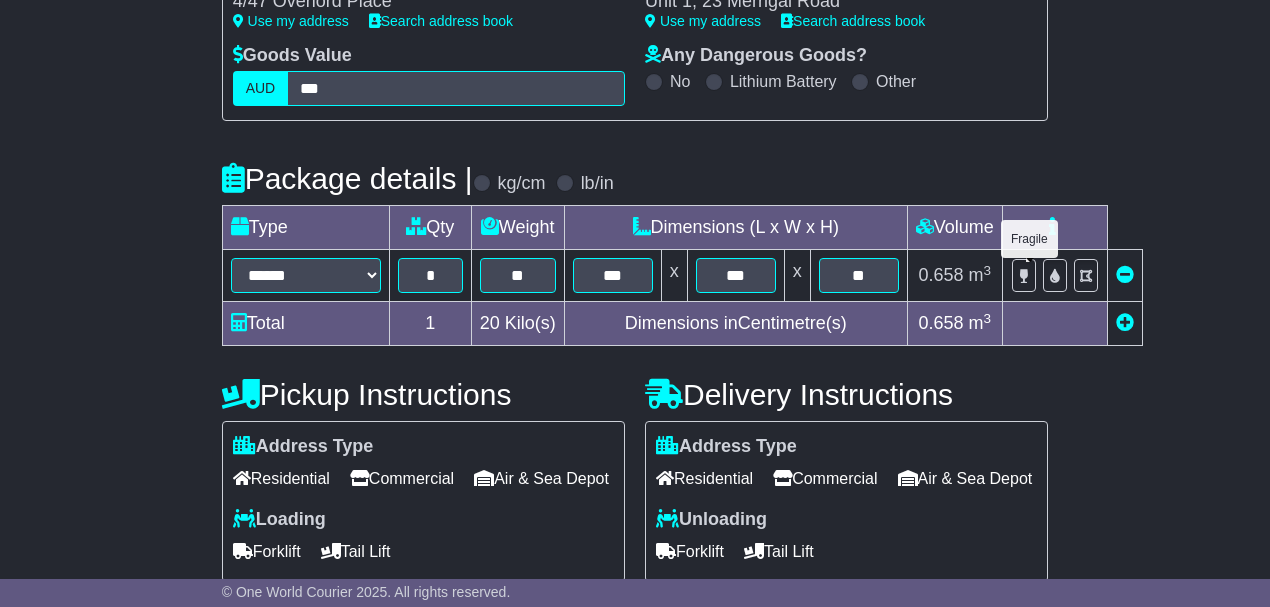 click at bounding box center [1024, 275] 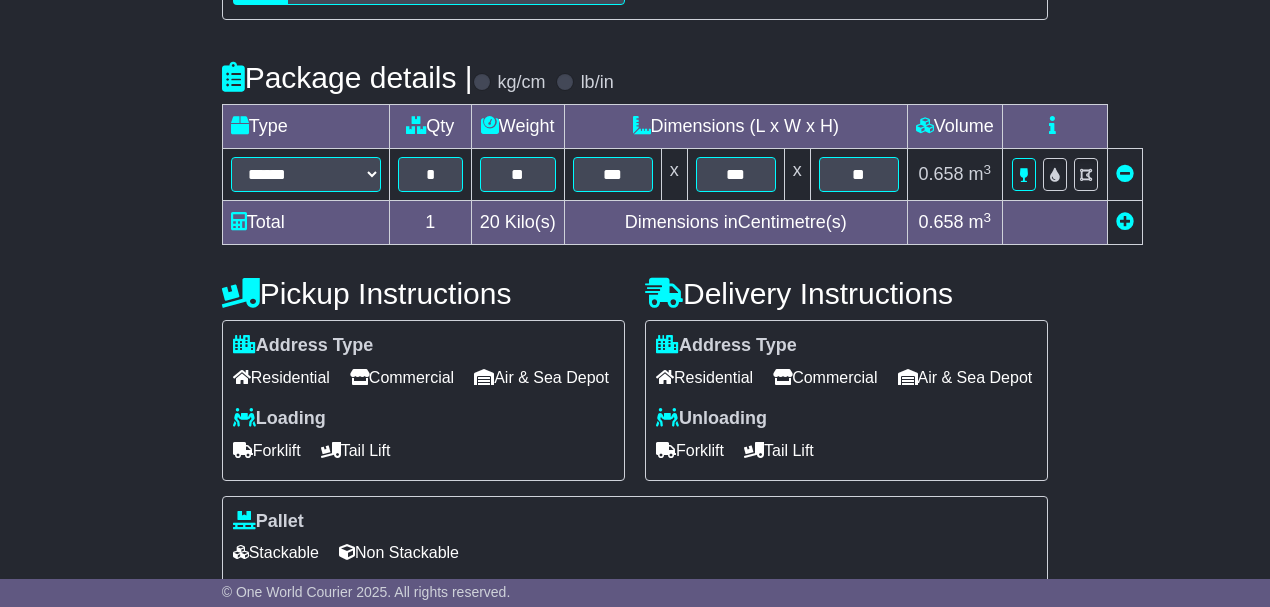 scroll, scrollTop: 533, scrollLeft: 0, axis: vertical 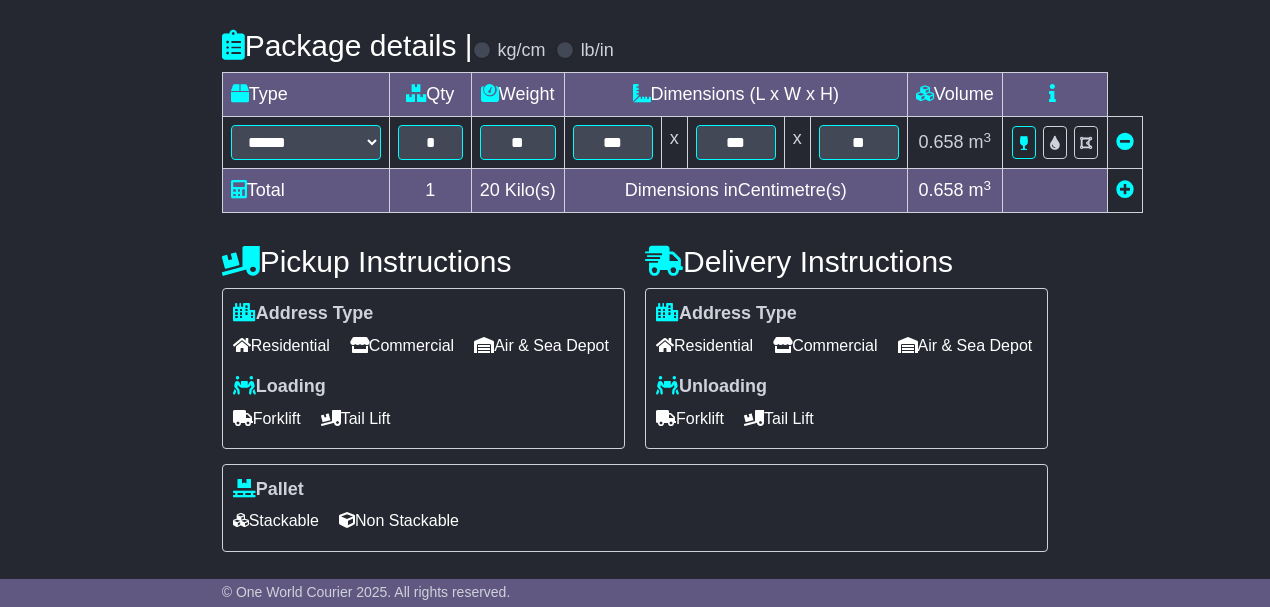 drag, startPoint x: 265, startPoint y: 449, endPoint x: 486, endPoint y: 420, distance: 222.89459 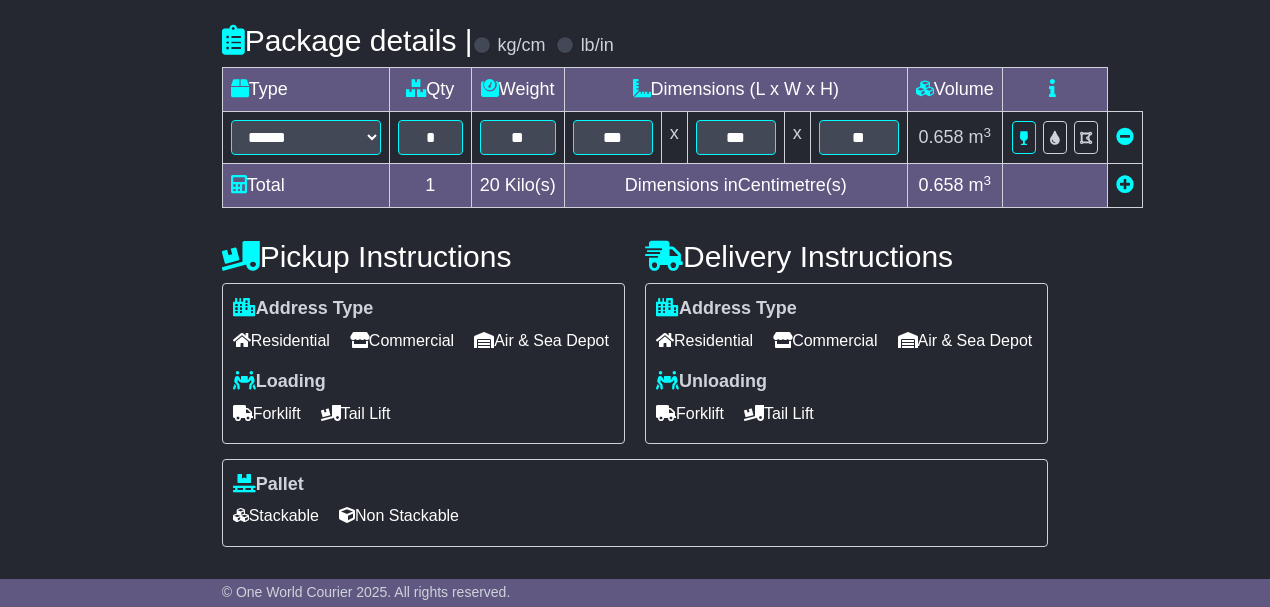 scroll, scrollTop: 466, scrollLeft: 0, axis: vertical 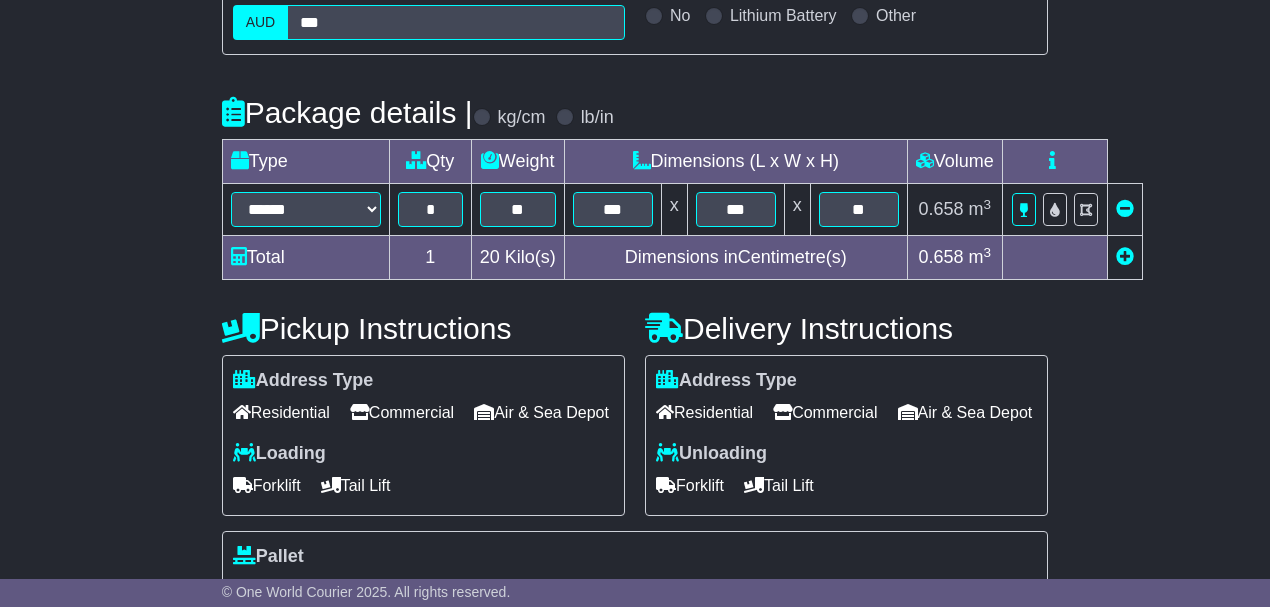 click on "**********" at bounding box center [635, 390] 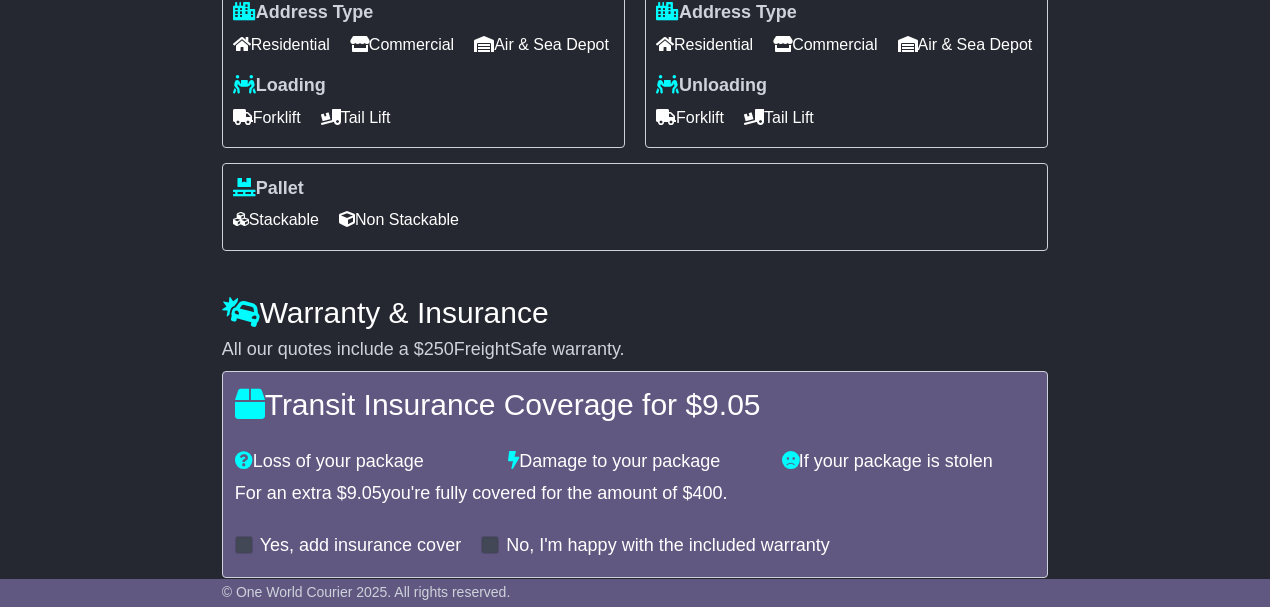 scroll, scrollTop: 951, scrollLeft: 0, axis: vertical 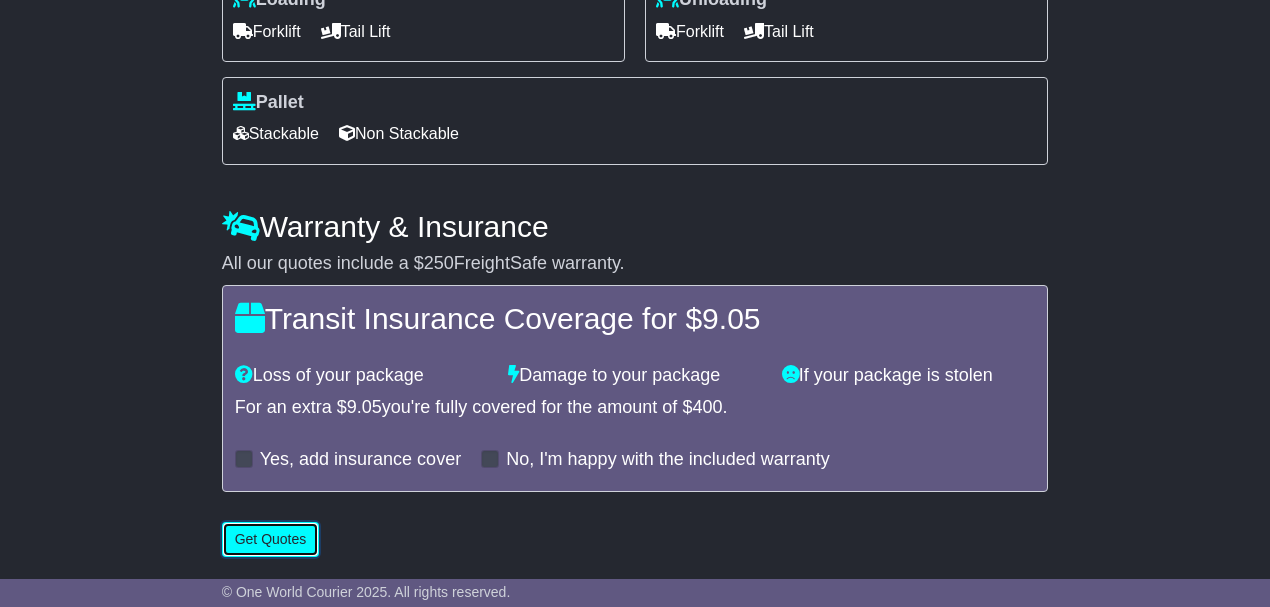 click on "Get Quotes" at bounding box center (271, 539) 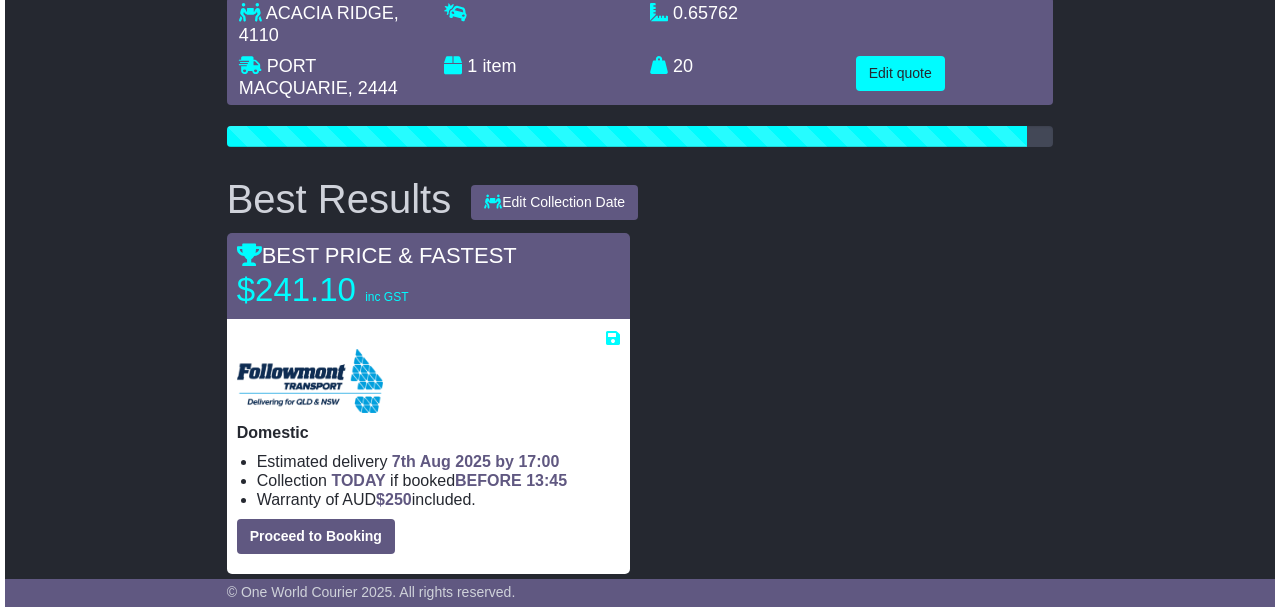 scroll, scrollTop: 200, scrollLeft: 0, axis: vertical 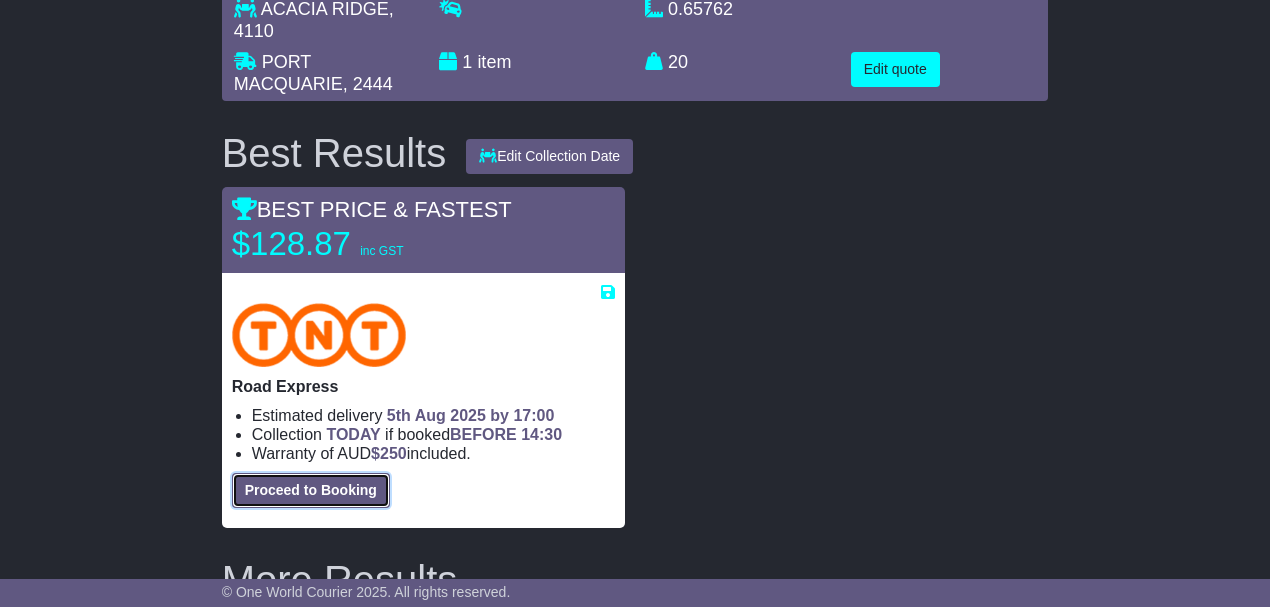 click on "Proceed to Booking" at bounding box center [311, 490] 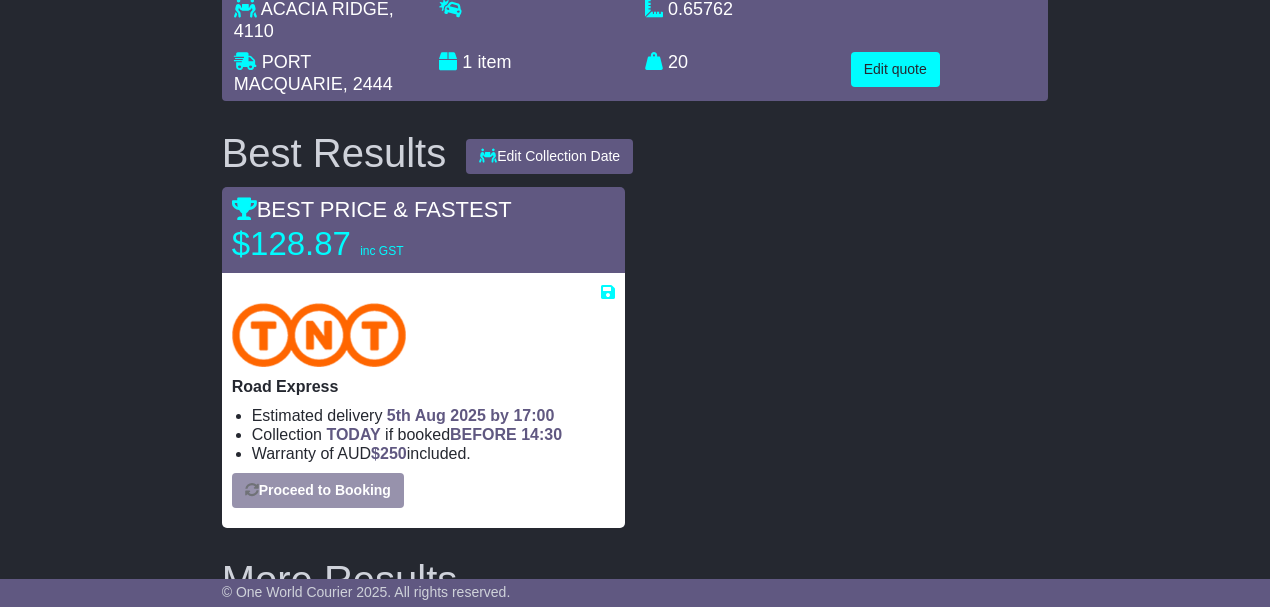 select on "***" 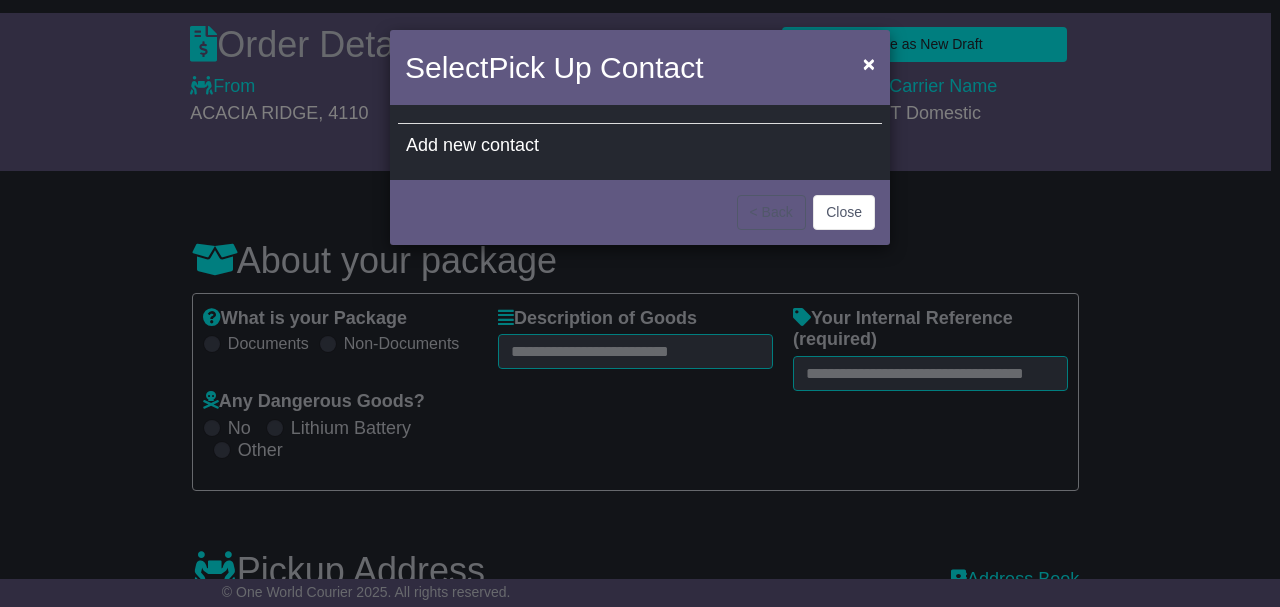 select 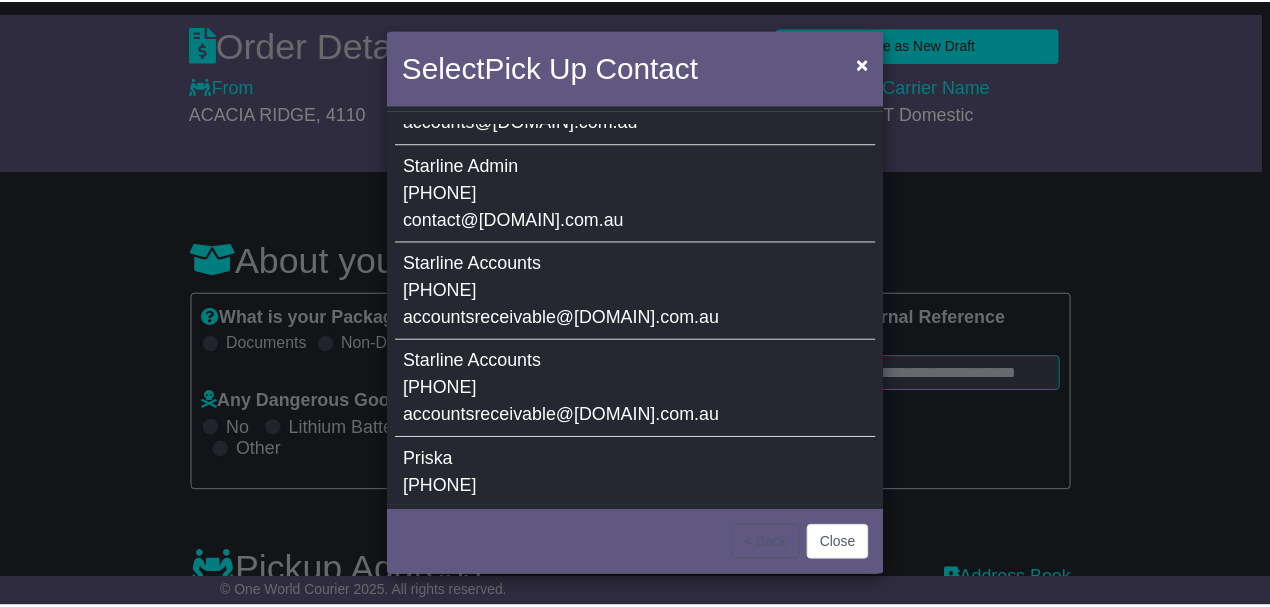 scroll, scrollTop: 155, scrollLeft: 0, axis: vertical 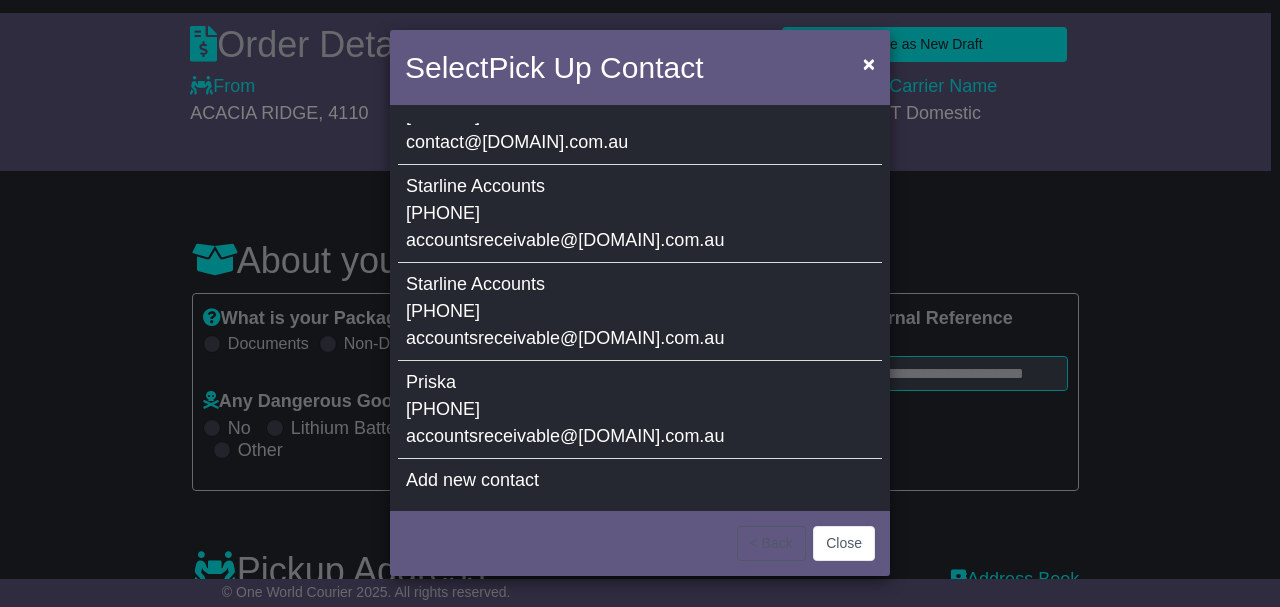 click on "Starline   Accounts
[PHONE]
accountsreceivable@[DOMAIN].com.au" at bounding box center (640, 312) 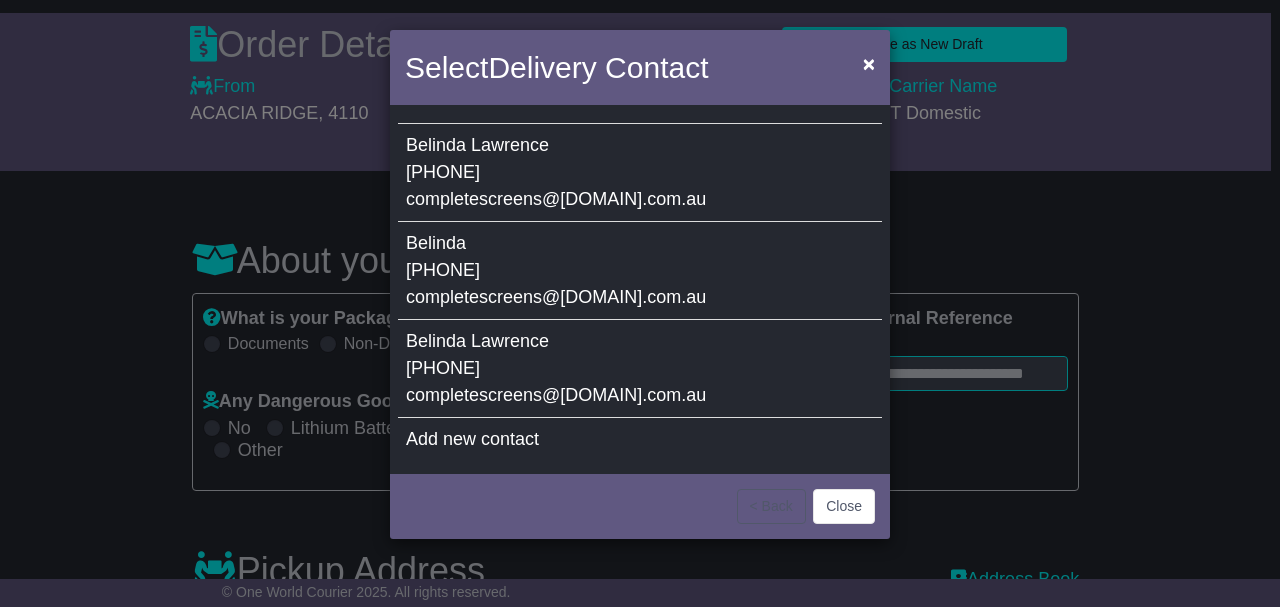 click on "Belinda   Lawrence
[PHONE]
completescreens@[DOMAIN].com.au" at bounding box center [640, 173] 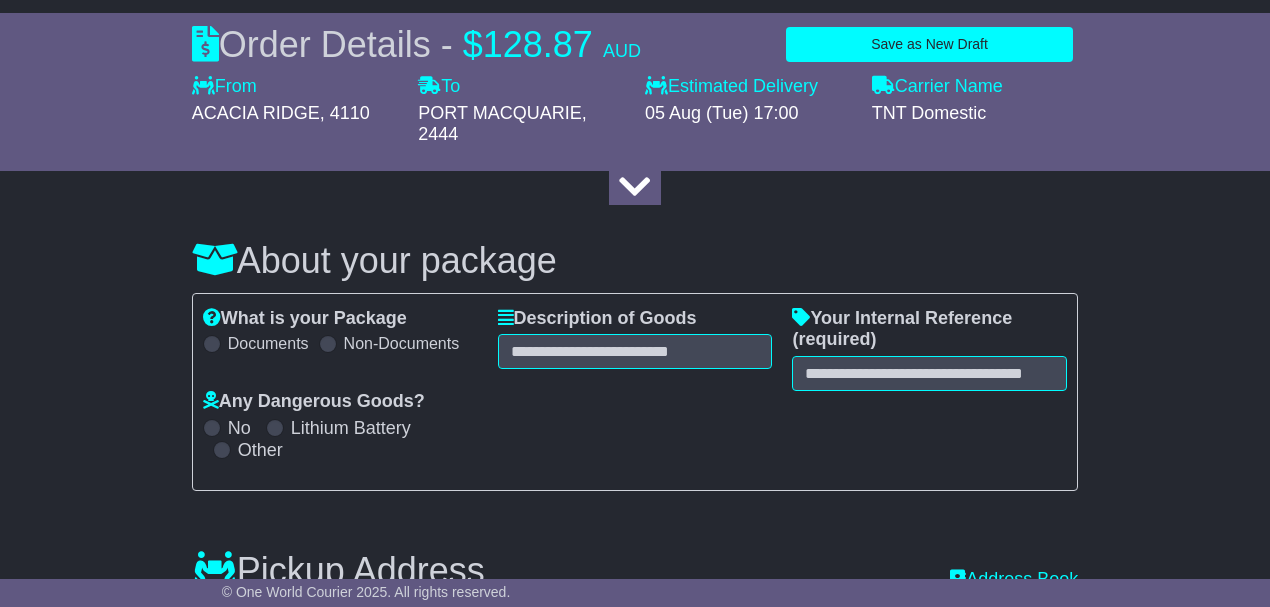 click on "Description of Goods
Attention: dangerous goods are not allowed by service." at bounding box center [635, 349] 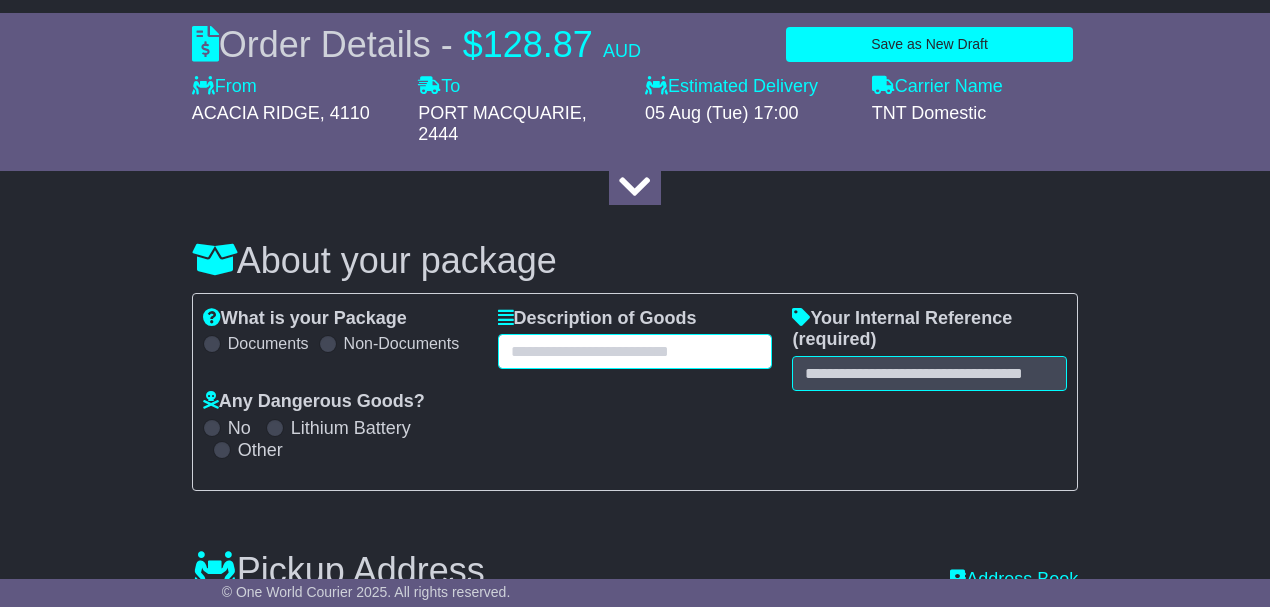 click at bounding box center (635, 351) 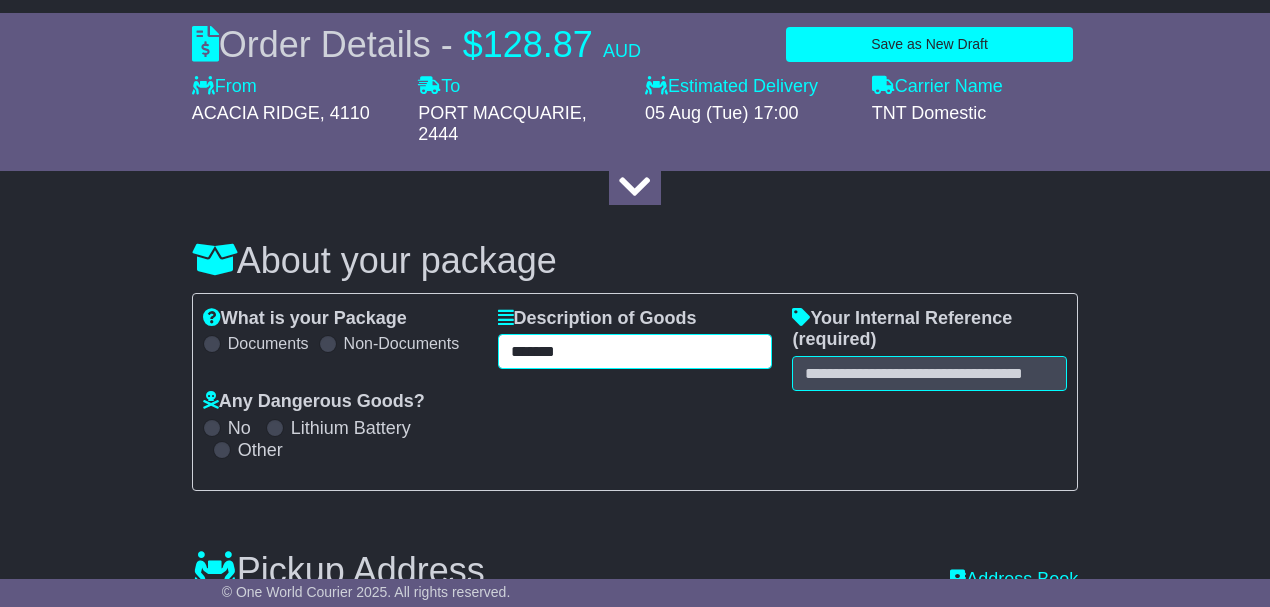 paste on "*******" 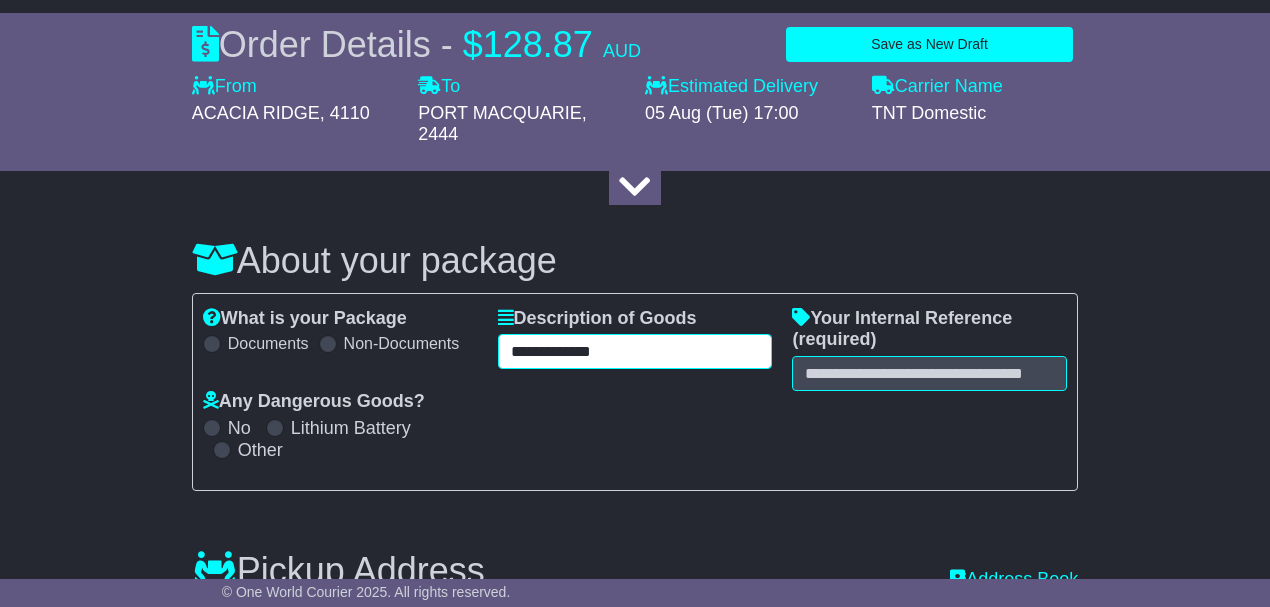 type on "**********" 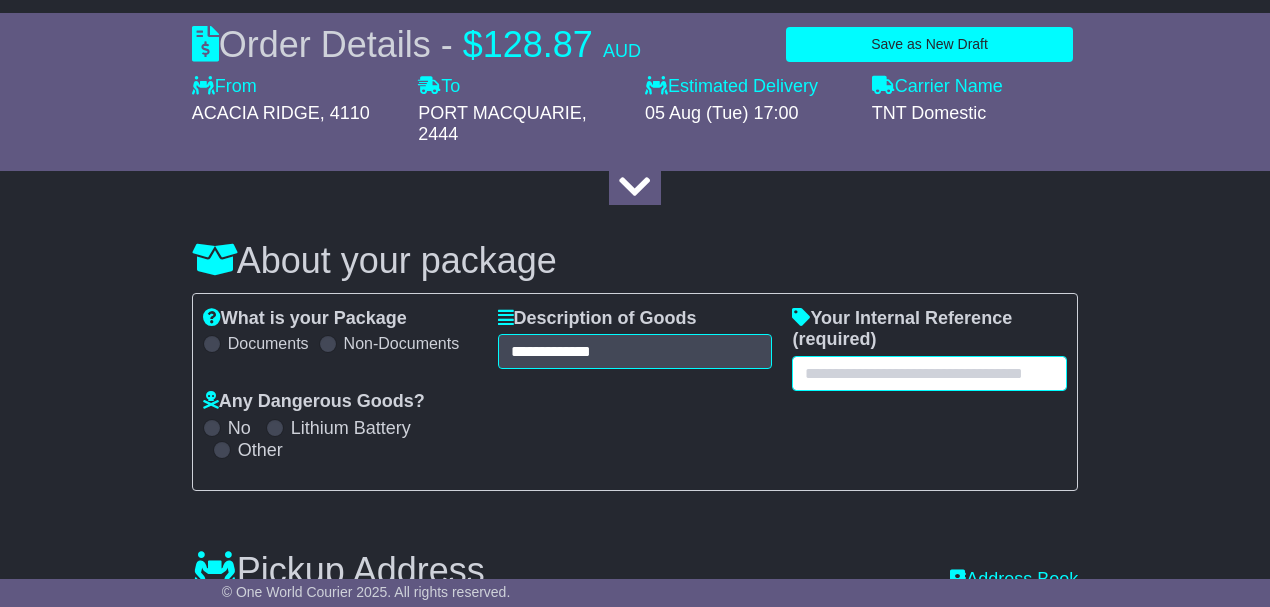 click at bounding box center [929, 373] 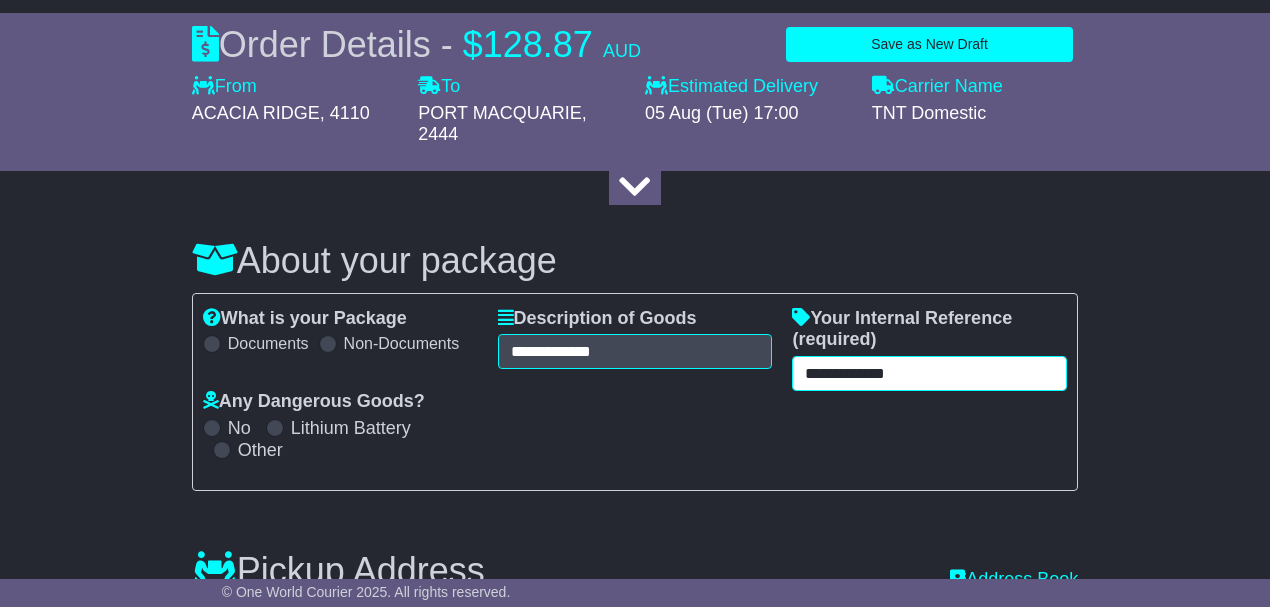 type on "**********" 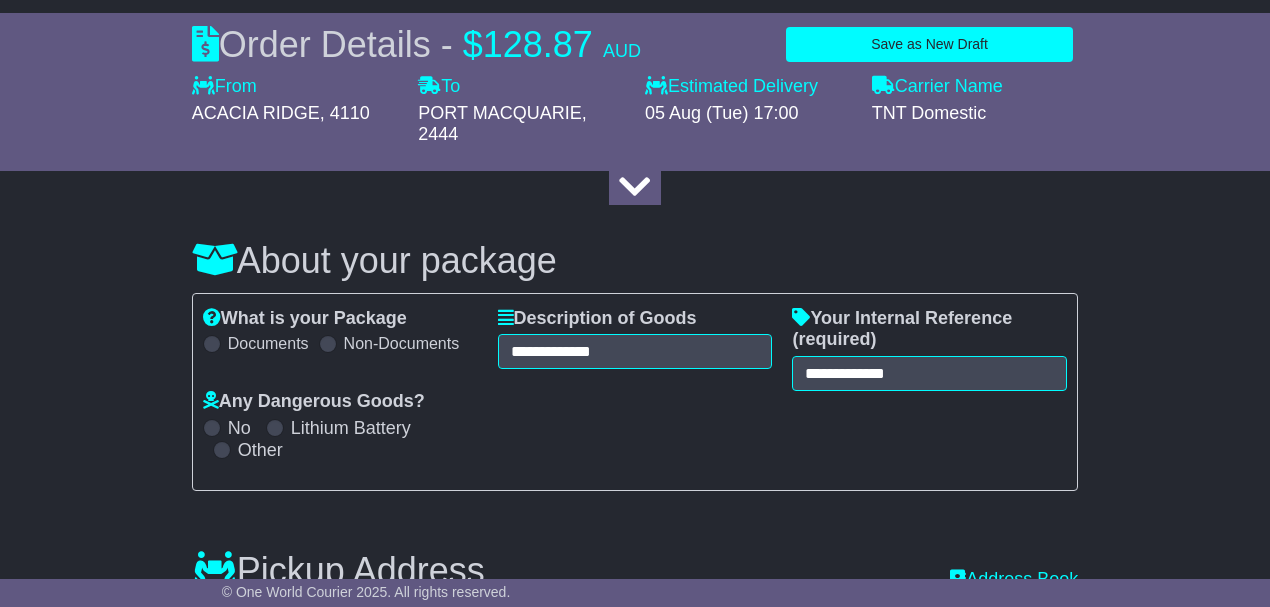 click on "**********" at bounding box center (635, 1564) 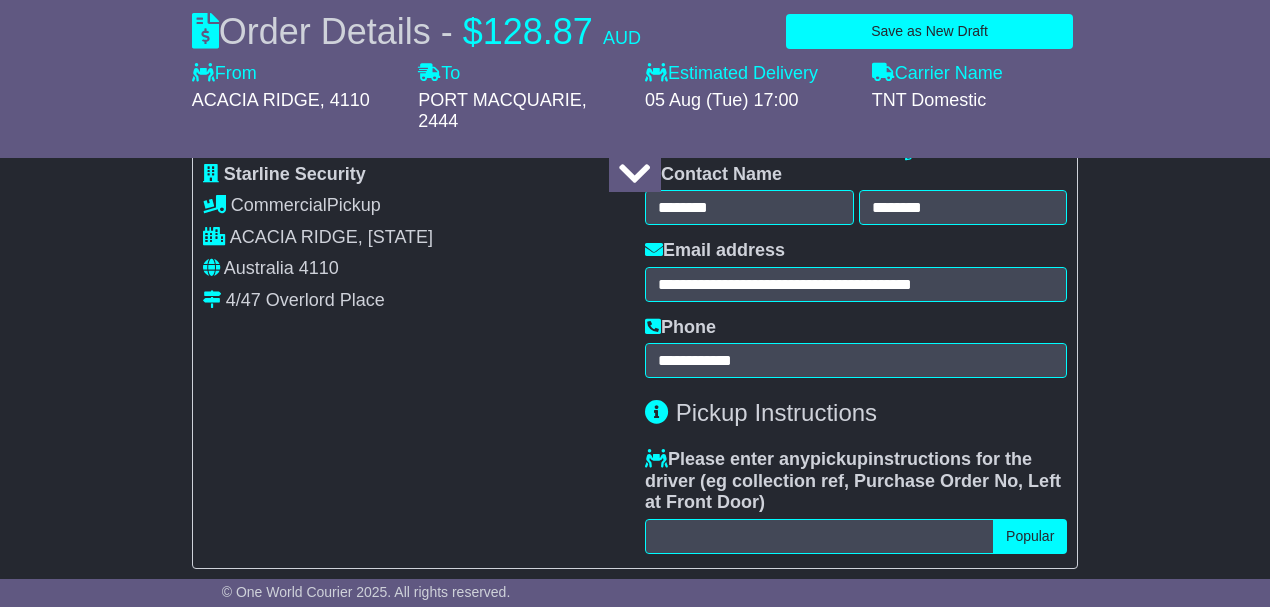 scroll, scrollTop: 800, scrollLeft: 0, axis: vertical 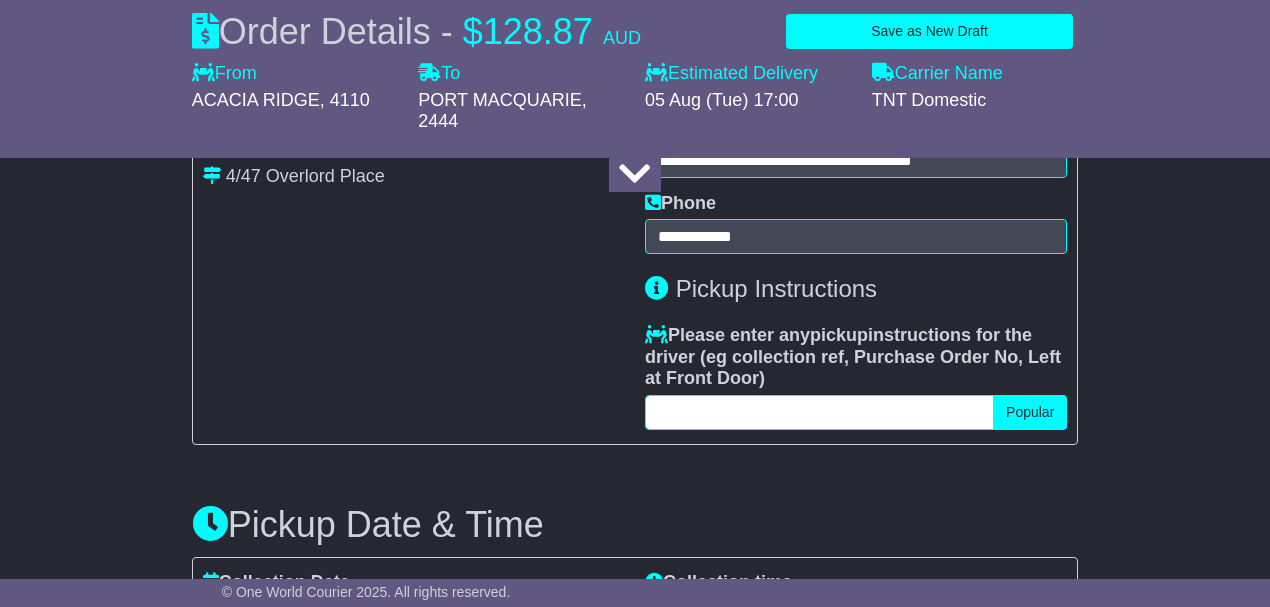 click at bounding box center (819, 412) 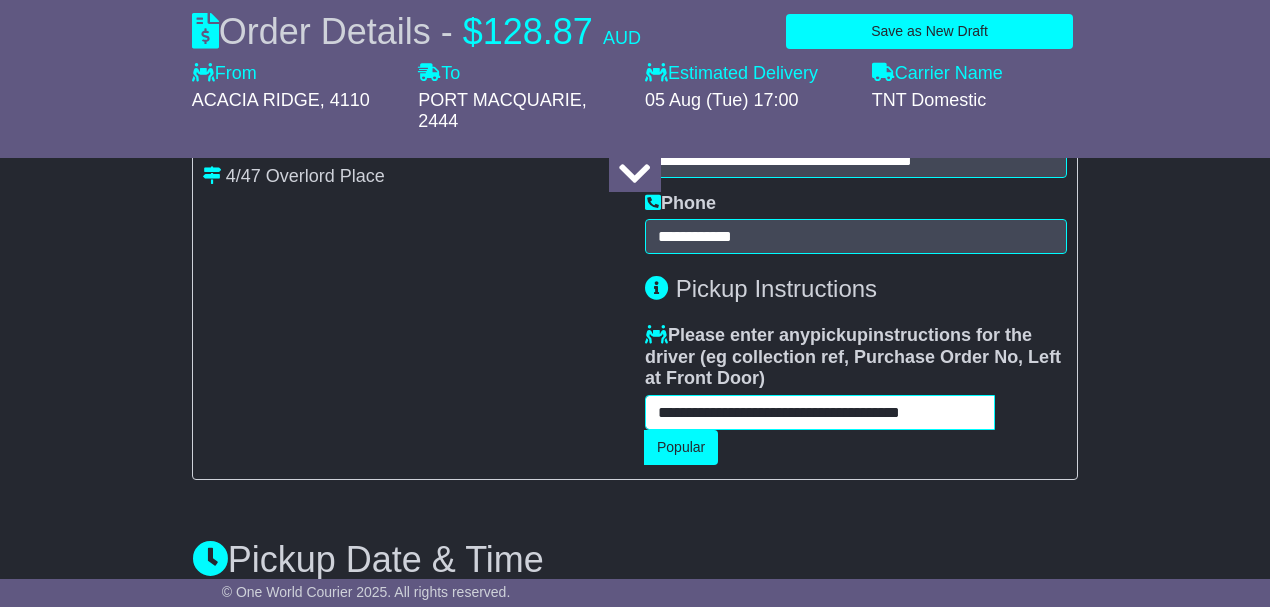 scroll, scrollTop: 0, scrollLeft: 48, axis: horizontal 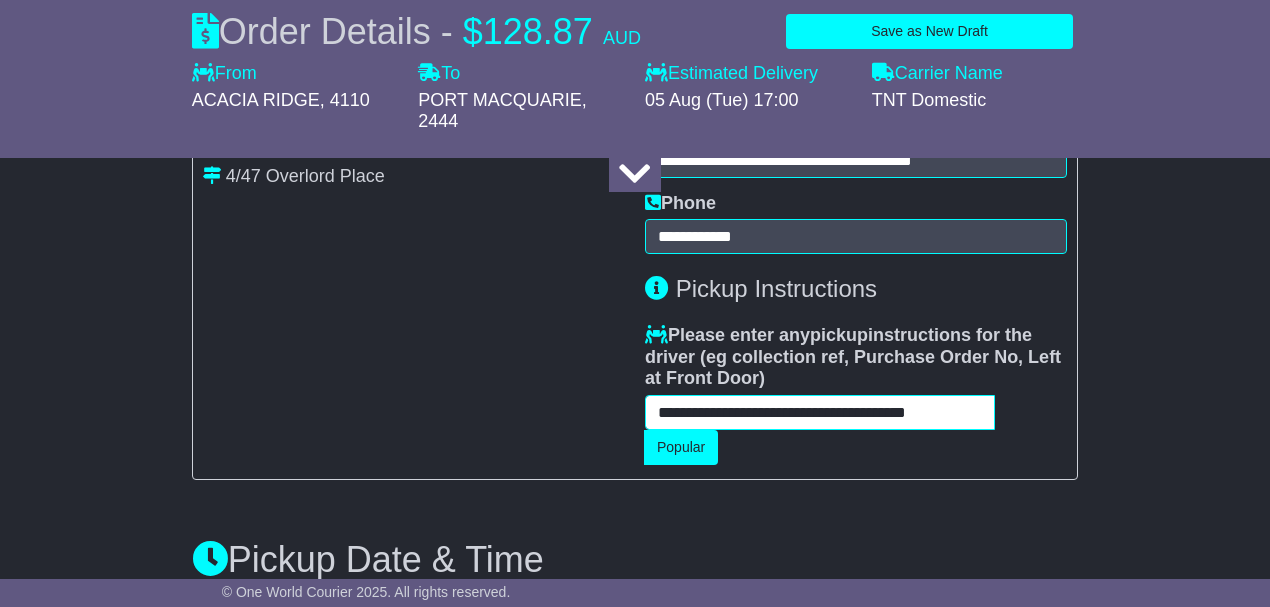 click on "**********" at bounding box center (820, 412) 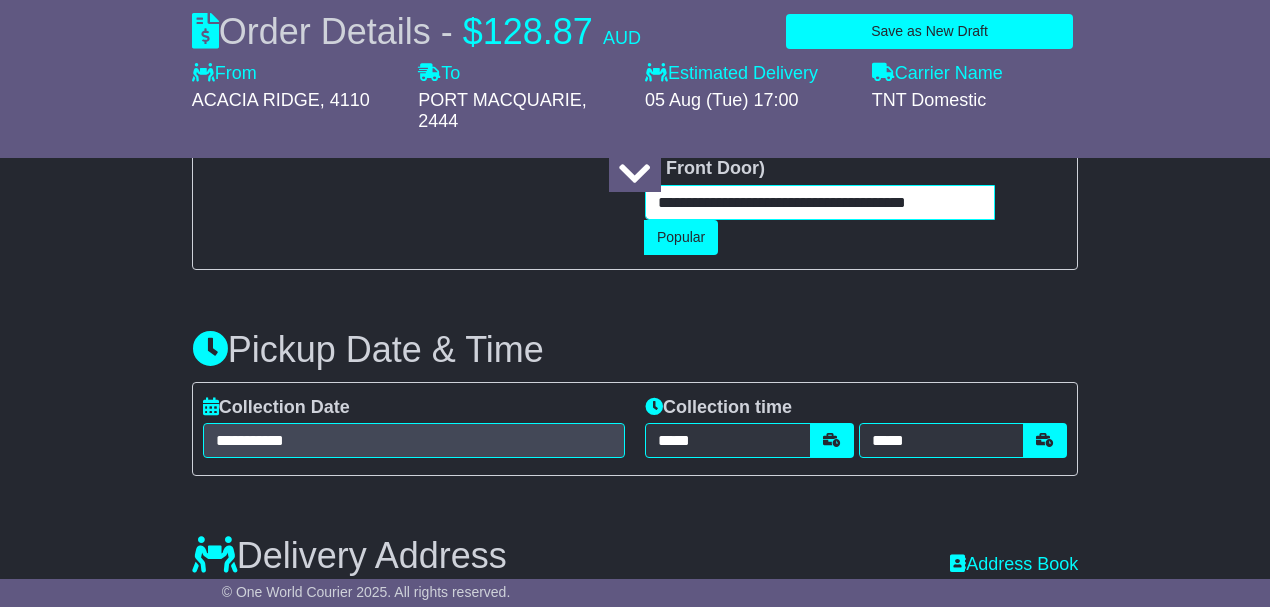 scroll, scrollTop: 1066, scrollLeft: 0, axis: vertical 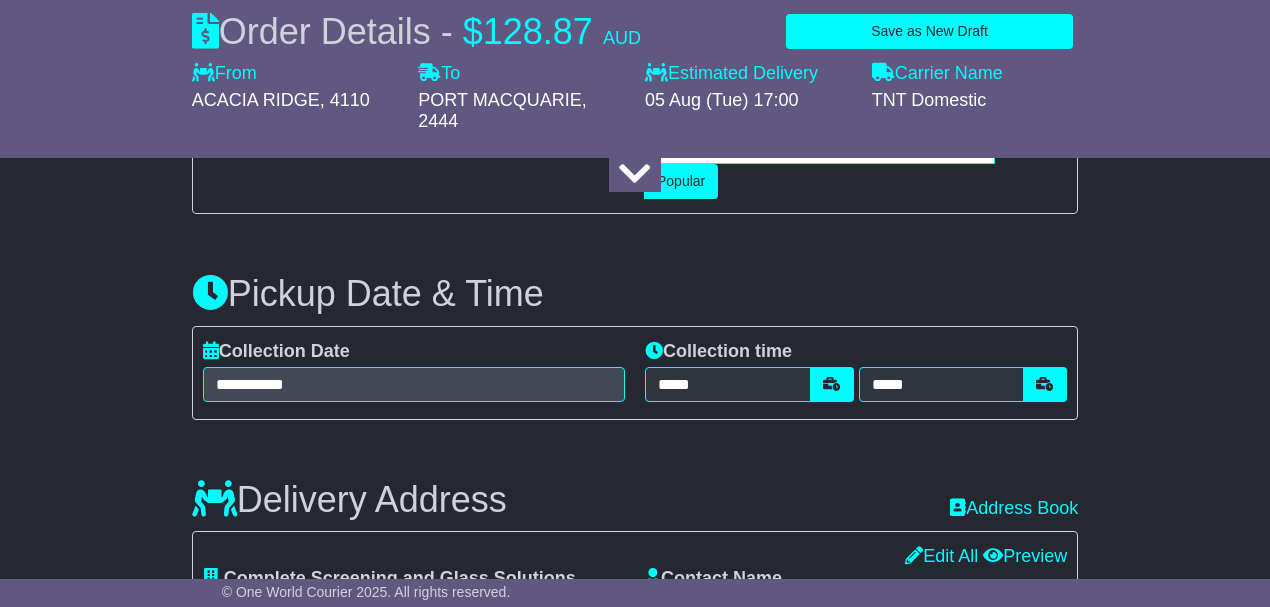 type on "**********" 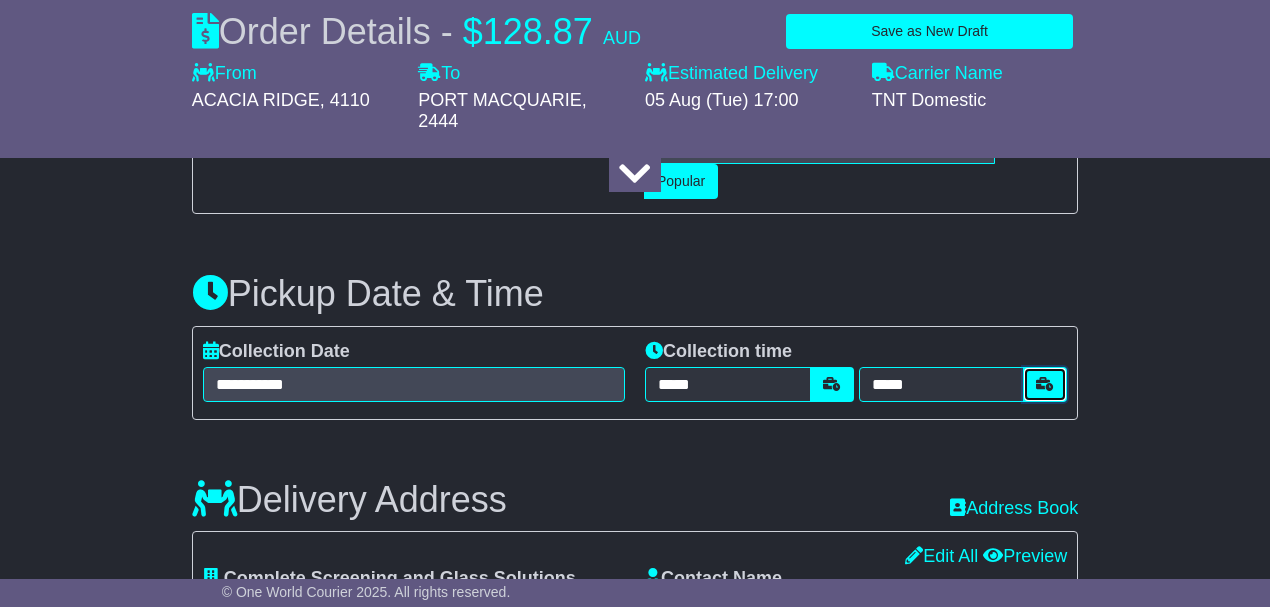 click at bounding box center [1045, 384] 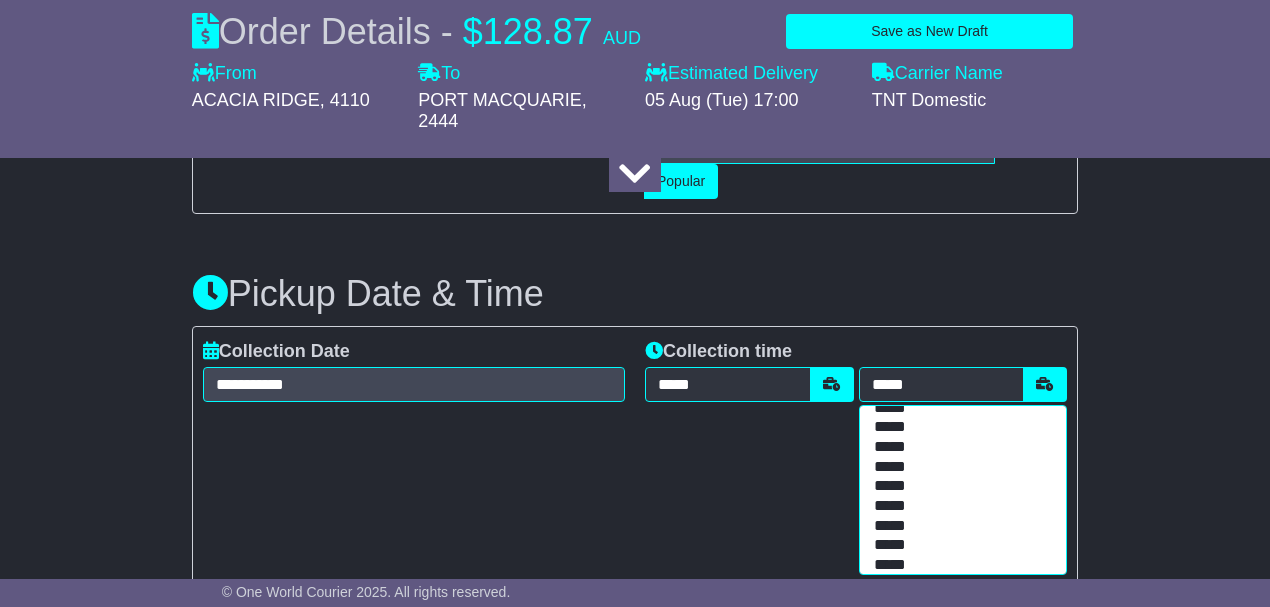 scroll, scrollTop: 566, scrollLeft: 0, axis: vertical 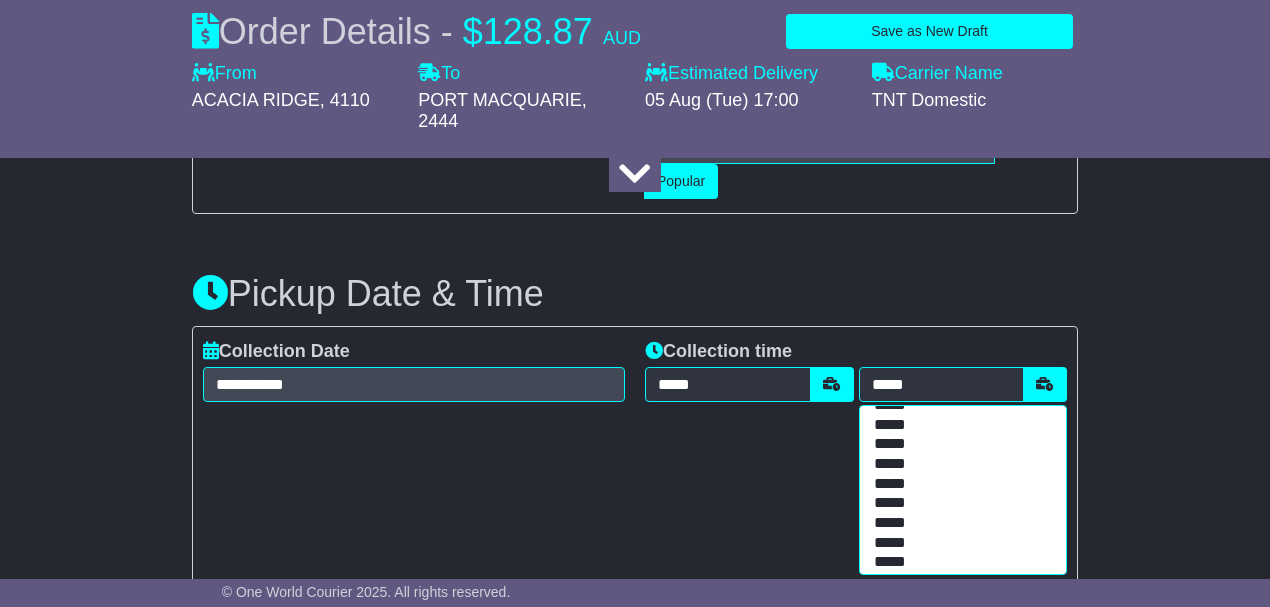 click on "*****" at bounding box center [959, 544] 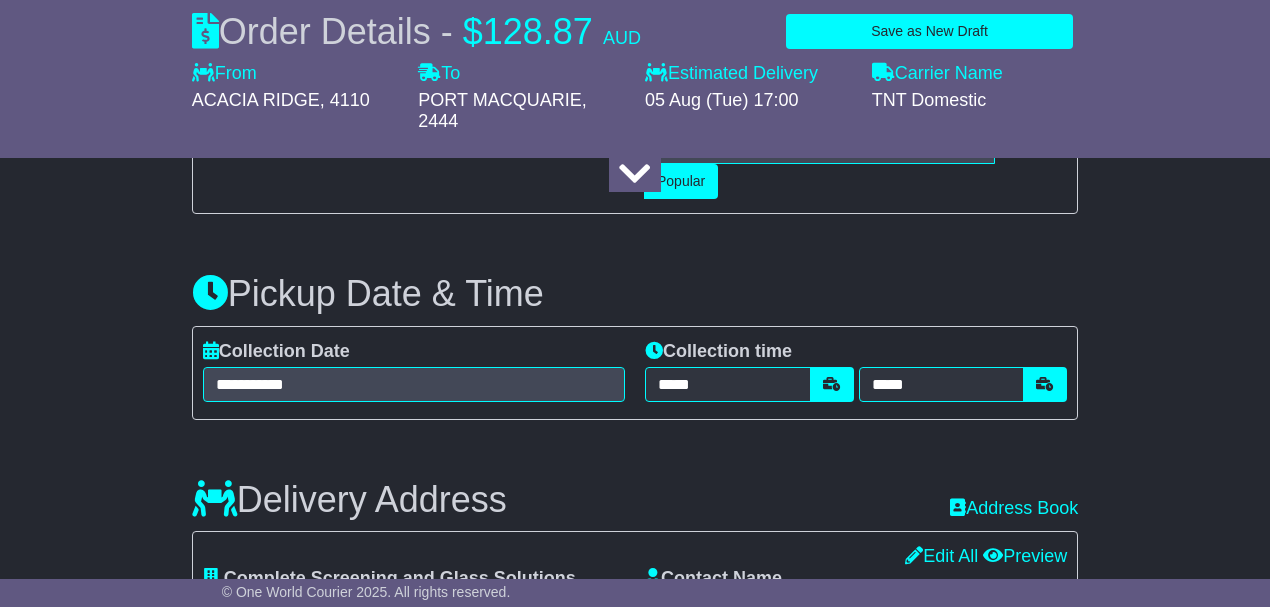click on "**********" at bounding box center [635, 715] 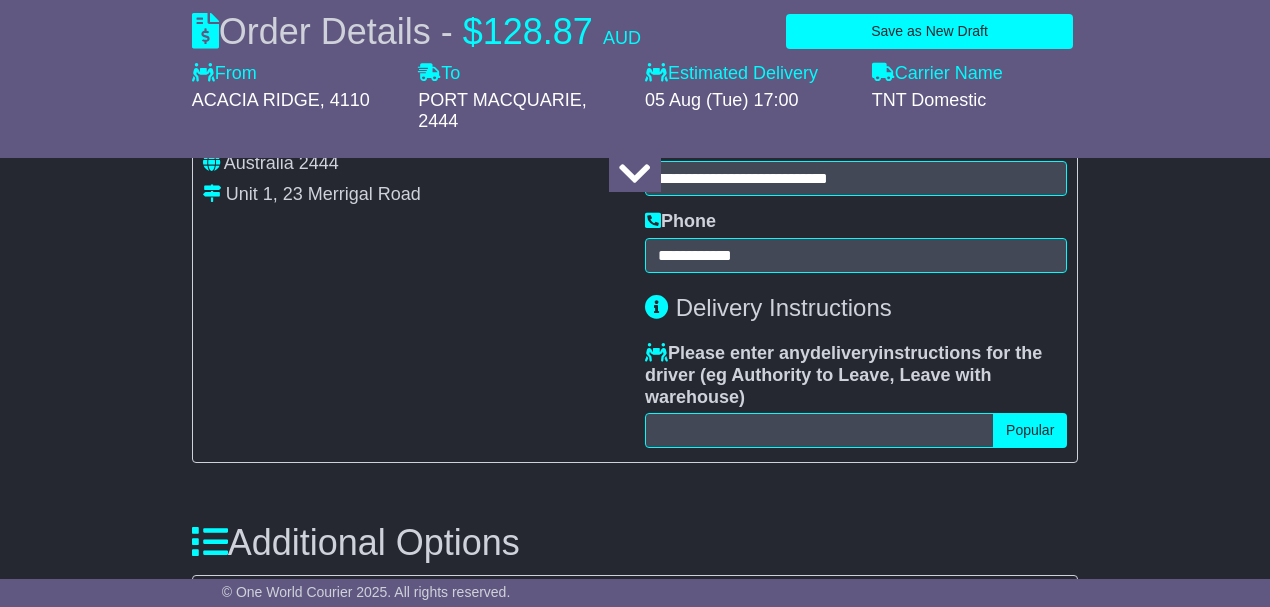 scroll, scrollTop: 1600, scrollLeft: 0, axis: vertical 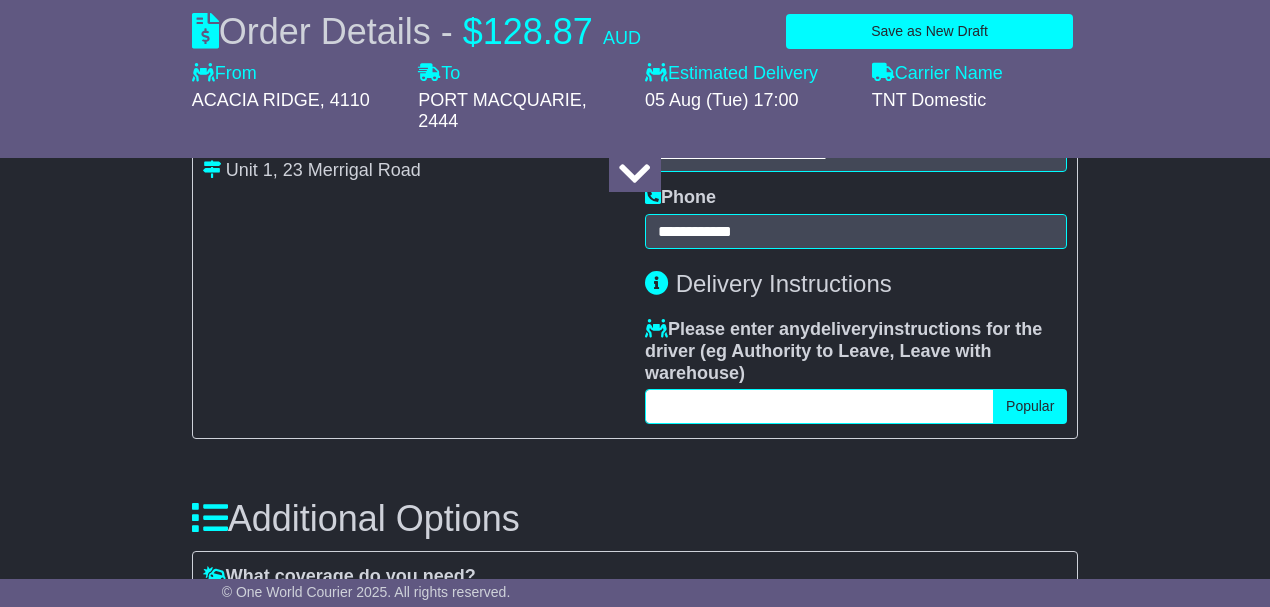click at bounding box center (819, 406) 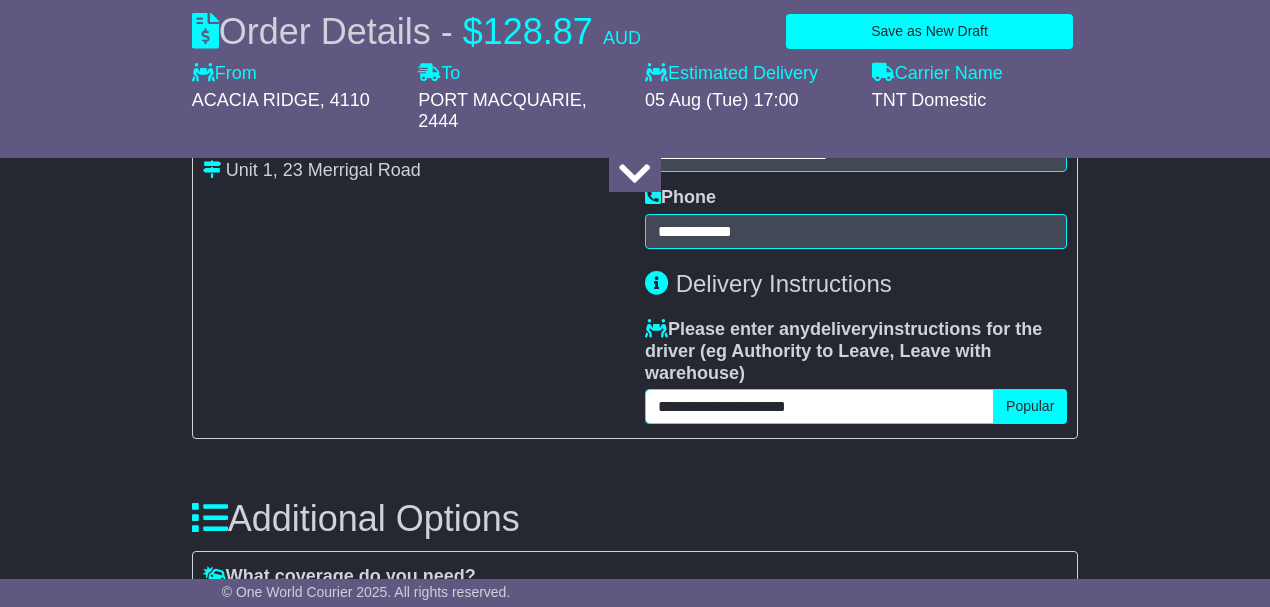 type on "**********" 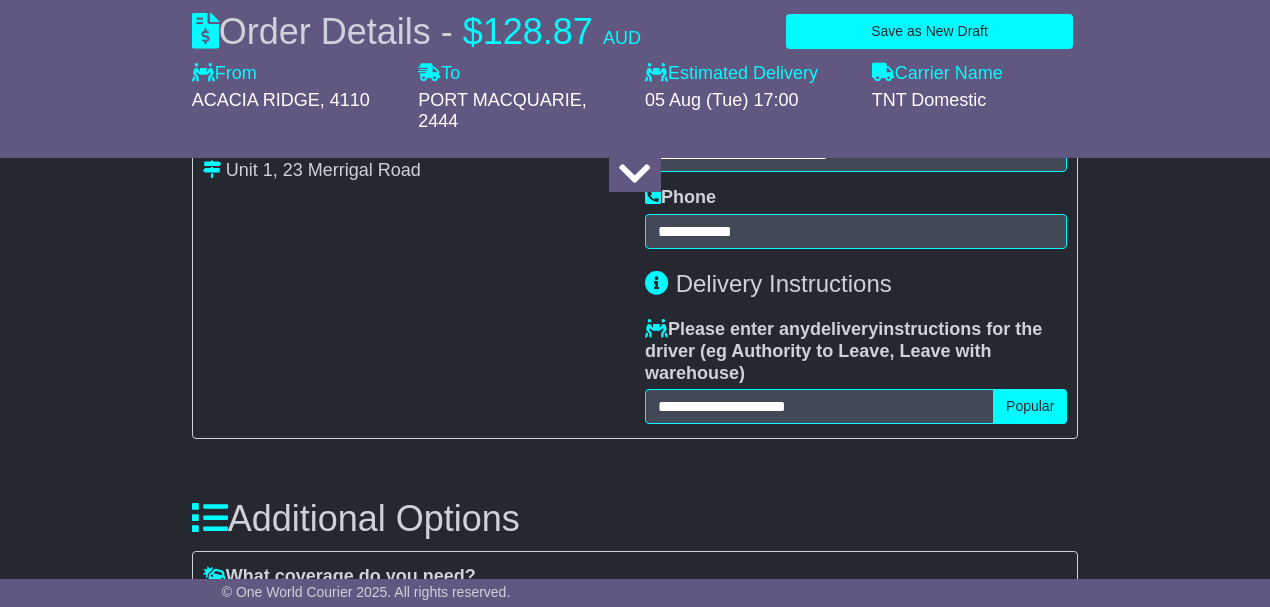 click on "**********" at bounding box center [635, 181] 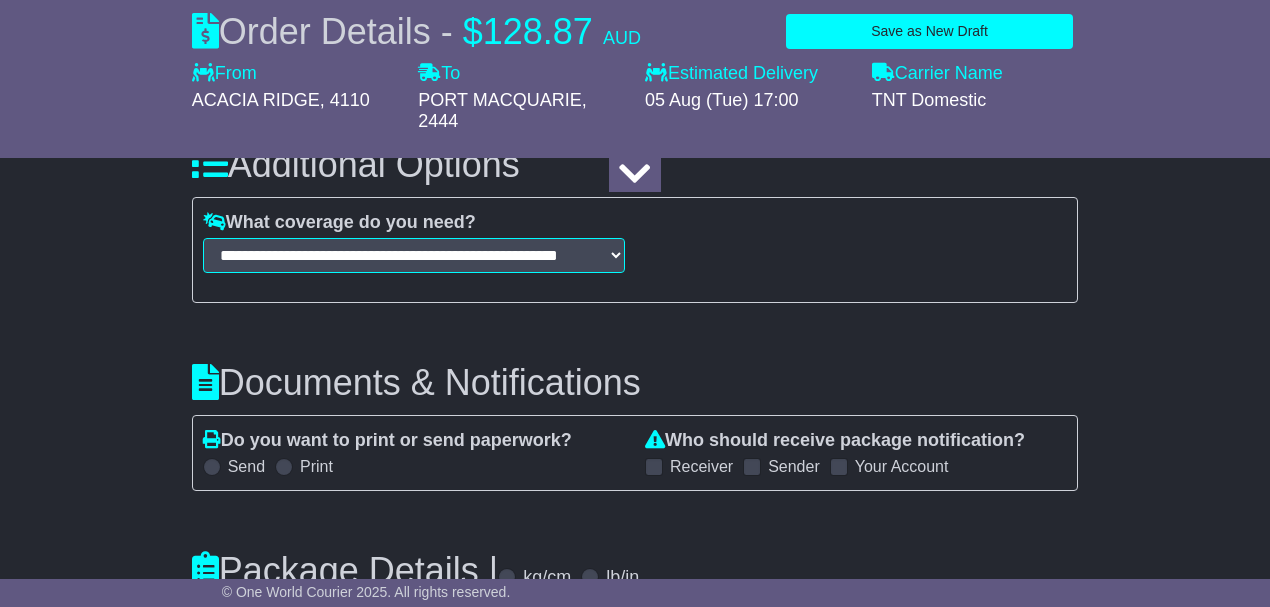 scroll, scrollTop: 2000, scrollLeft: 0, axis: vertical 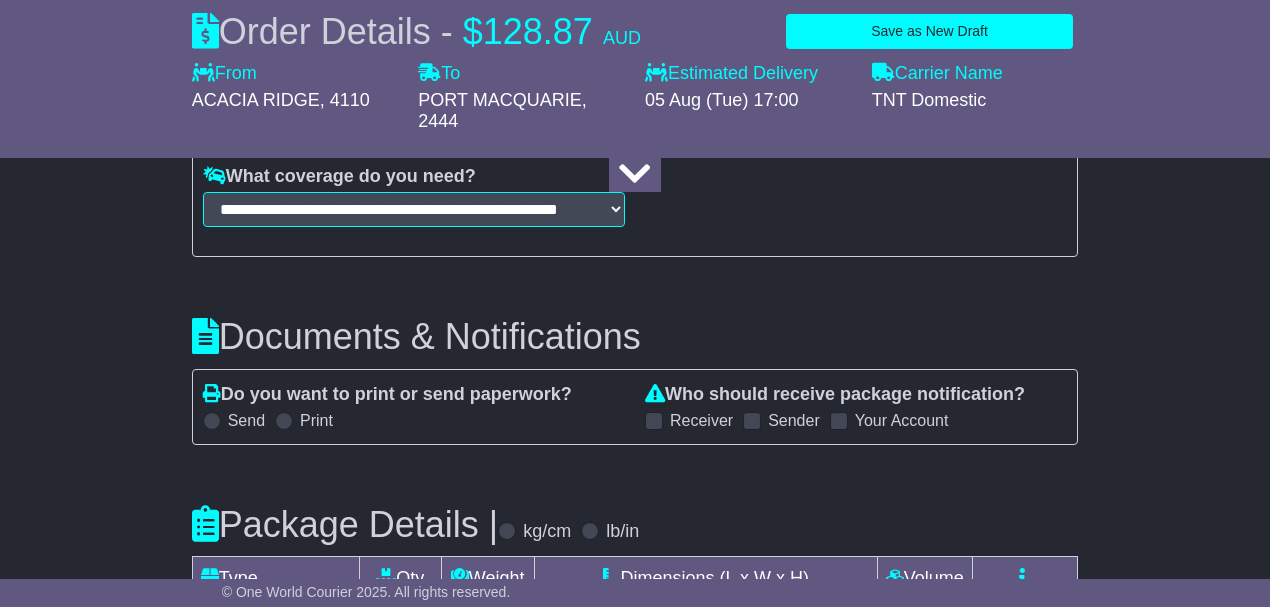 click at bounding box center (839, 421) 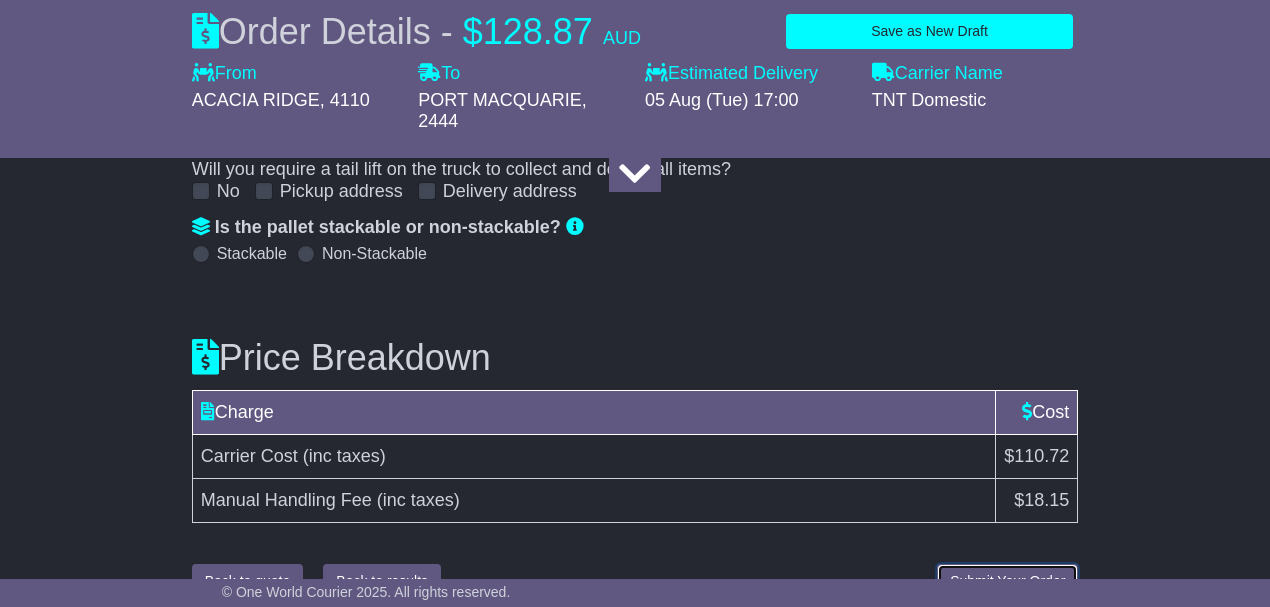 click on "Submit Your Order" at bounding box center [1007, 581] 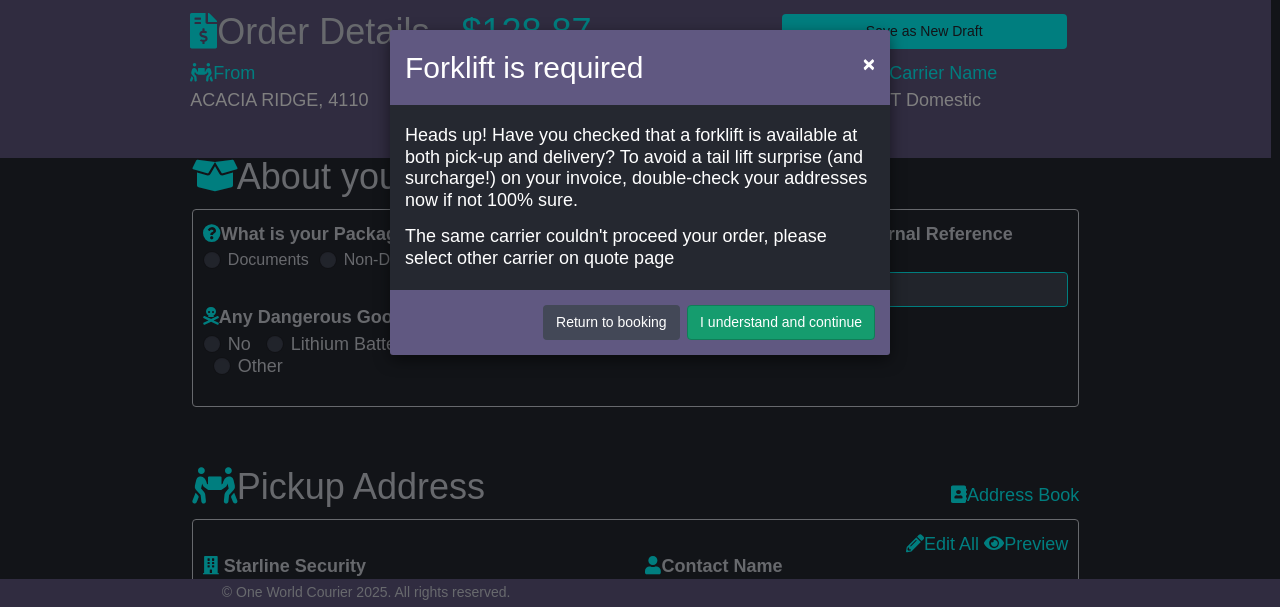 scroll, scrollTop: 6, scrollLeft: 0, axis: vertical 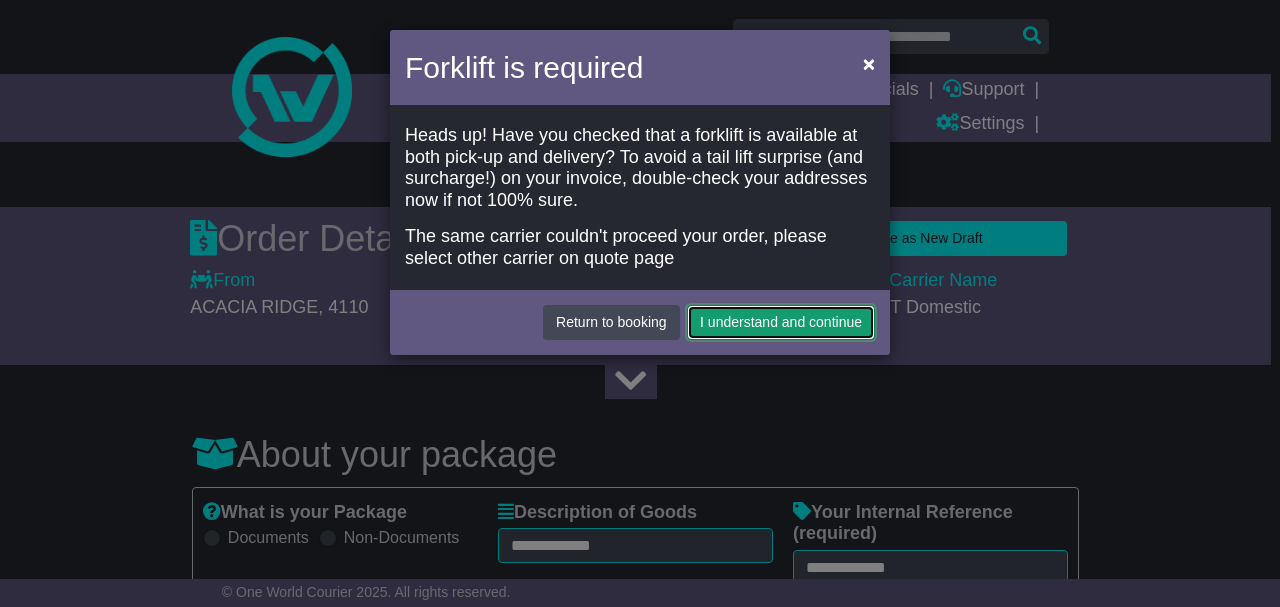 click on "I understand and continue" at bounding box center [781, 322] 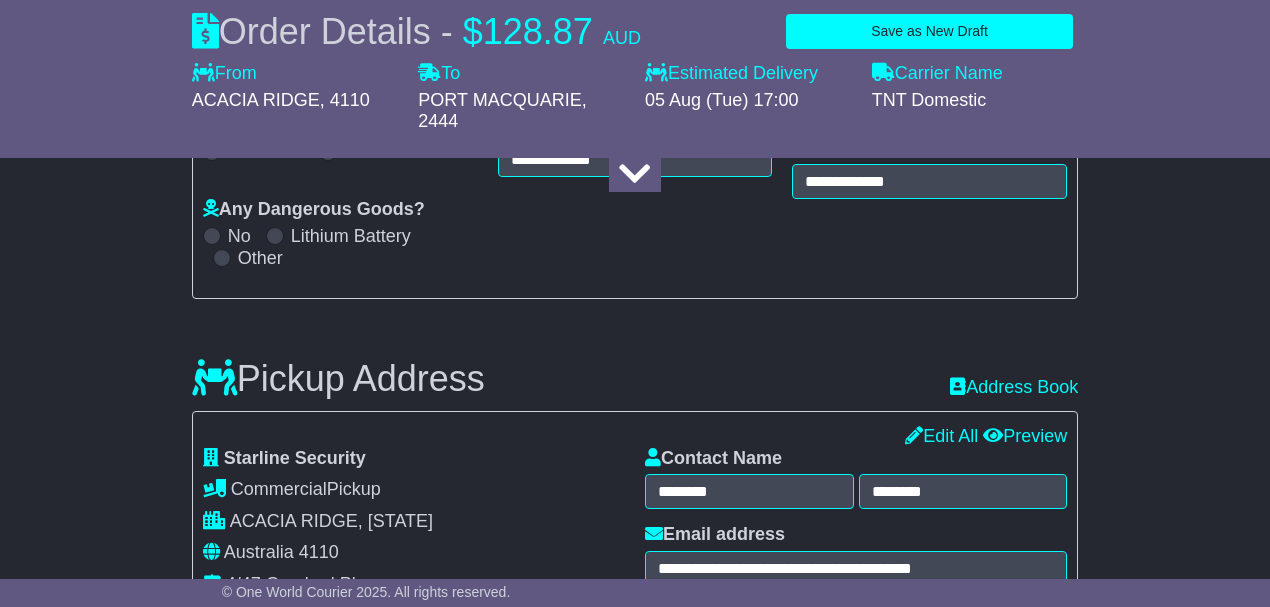 scroll, scrollTop: 400, scrollLeft: 0, axis: vertical 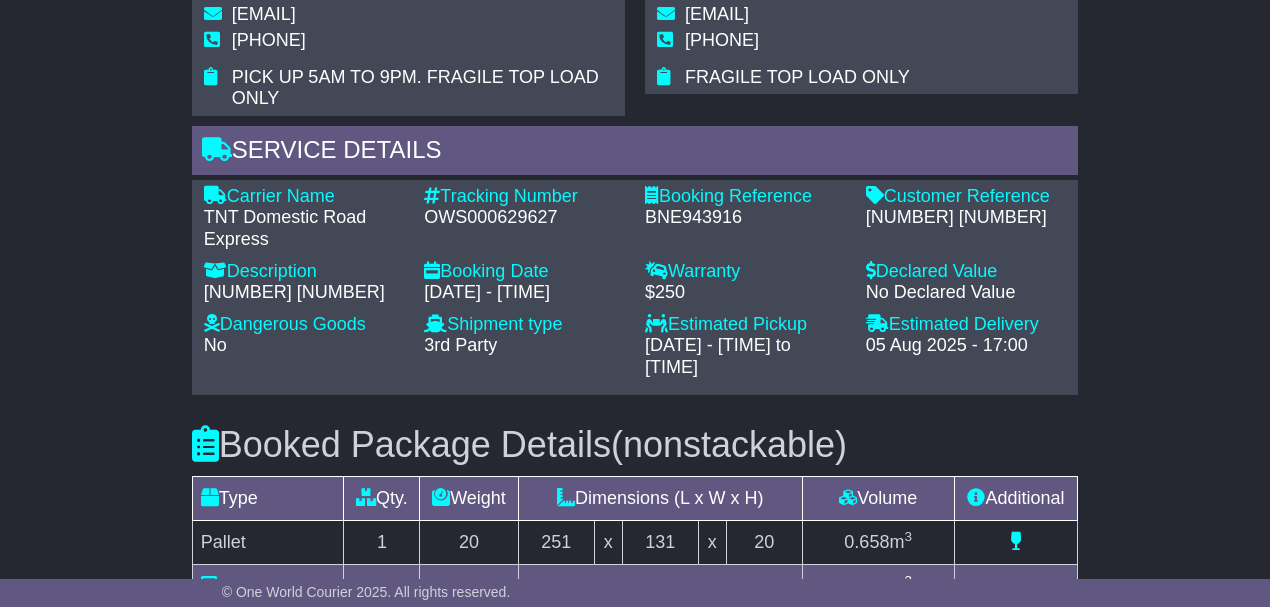 click on "116384 116385" at bounding box center (304, 293) 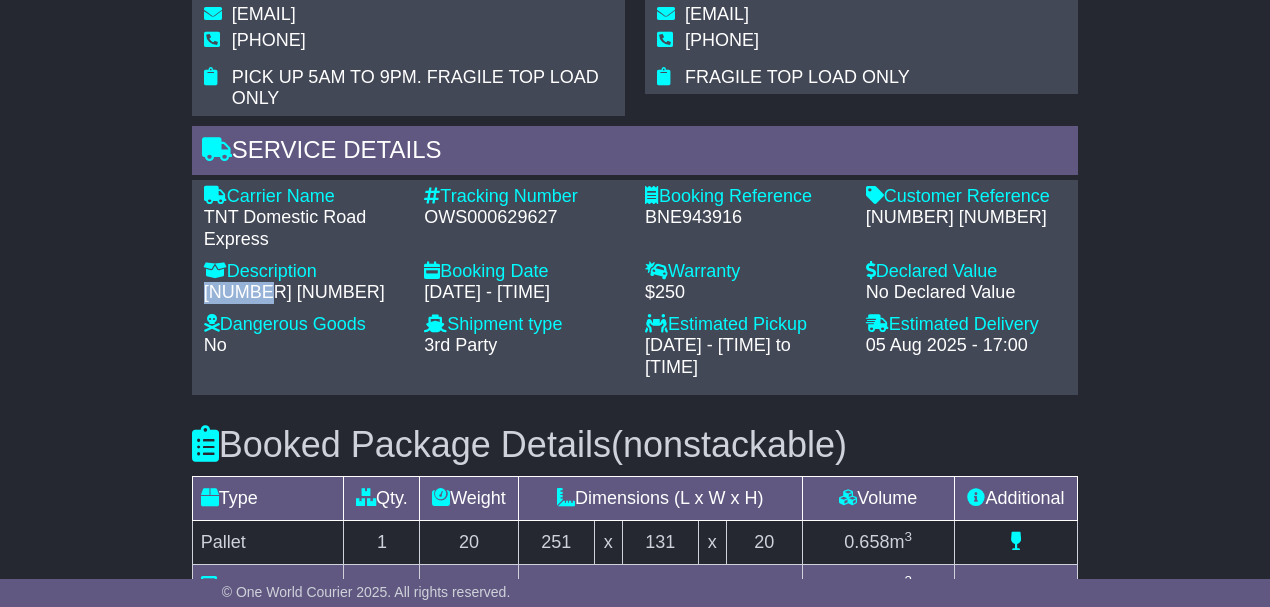 click on "116384 116385" at bounding box center [304, 293] 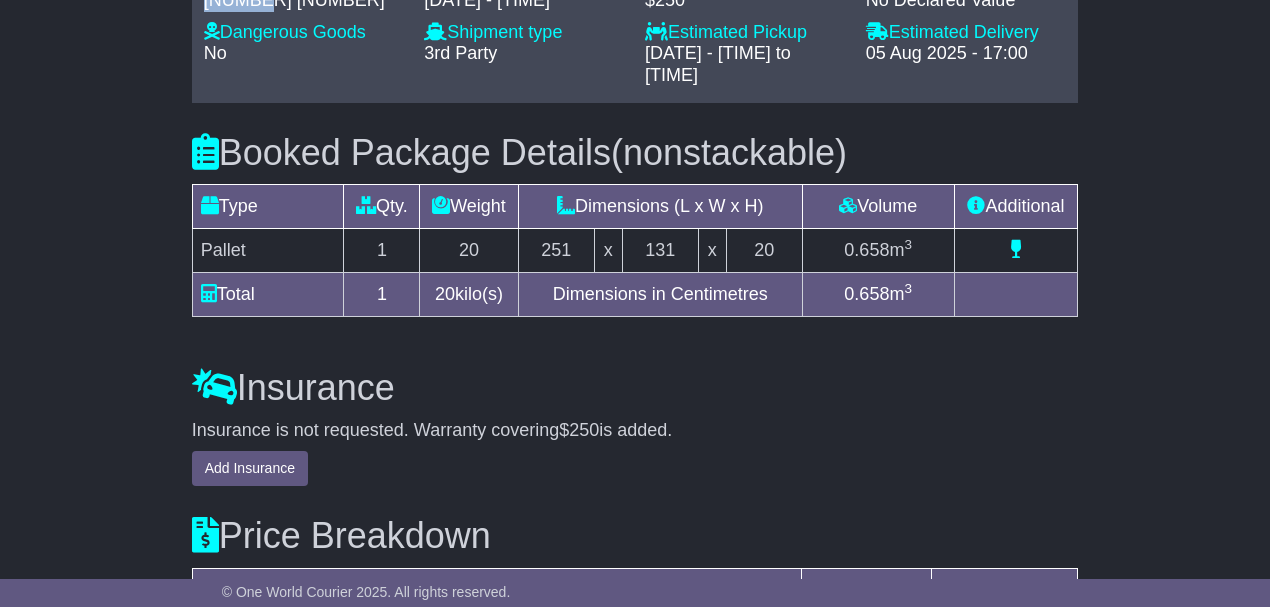 scroll, scrollTop: 1666, scrollLeft: 0, axis: vertical 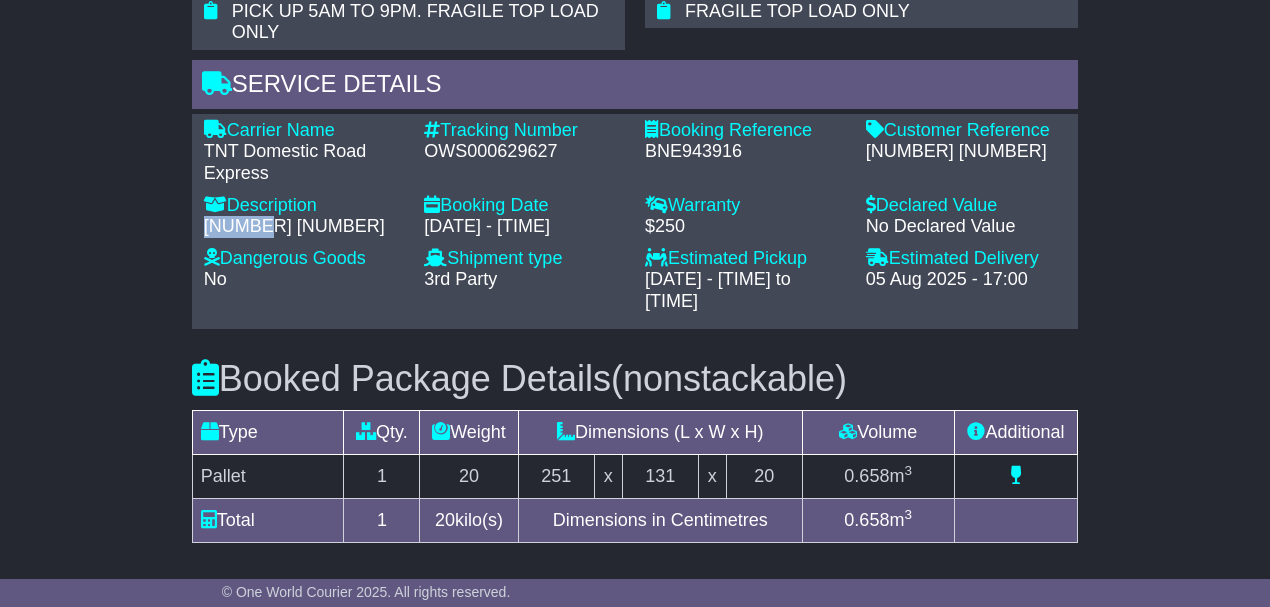 click on "116384 116385" at bounding box center [304, 227] 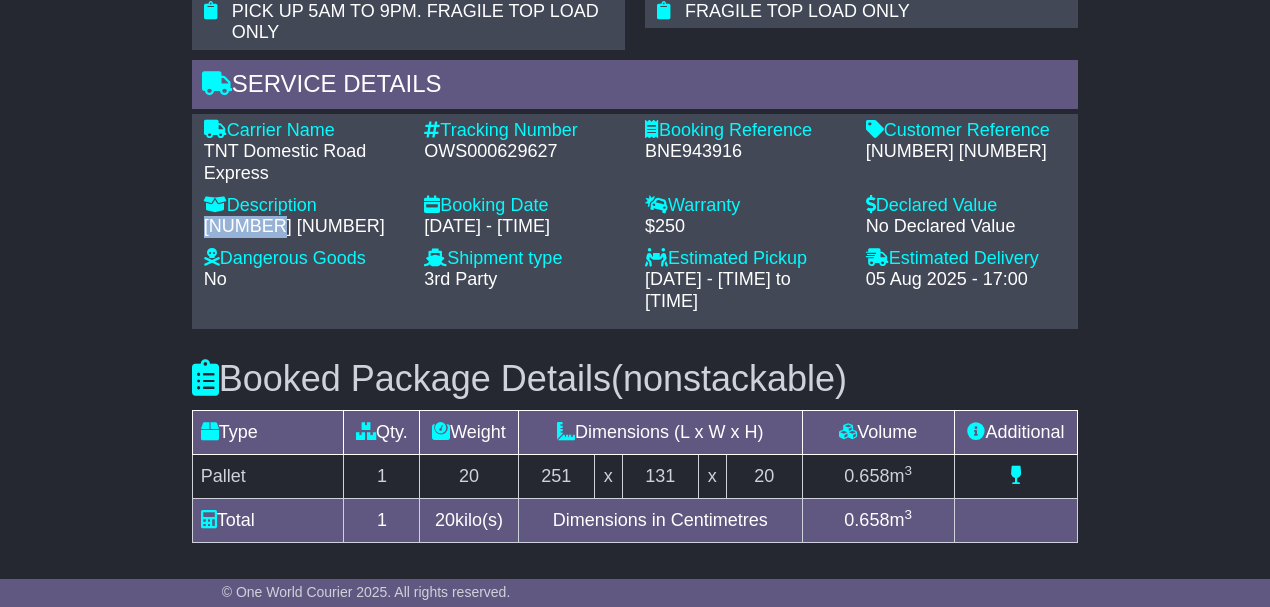 click on "116384 116385" at bounding box center [304, 227] 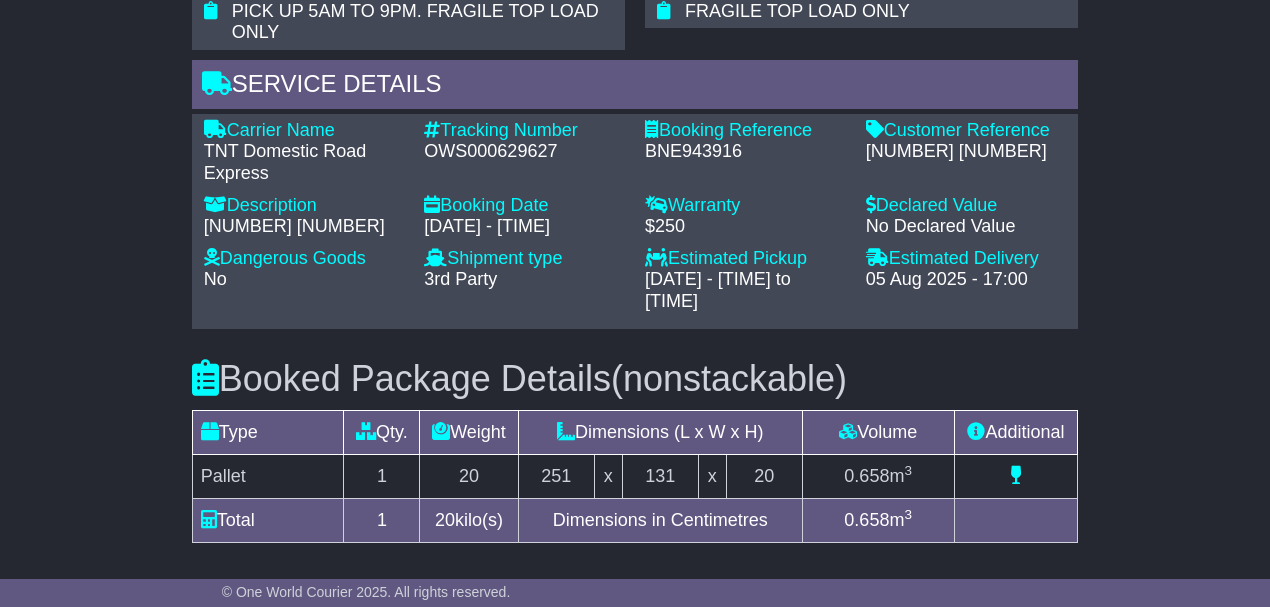 click on "Email
Download
Tracking
Pricing
Insurance" at bounding box center (635, -152) 